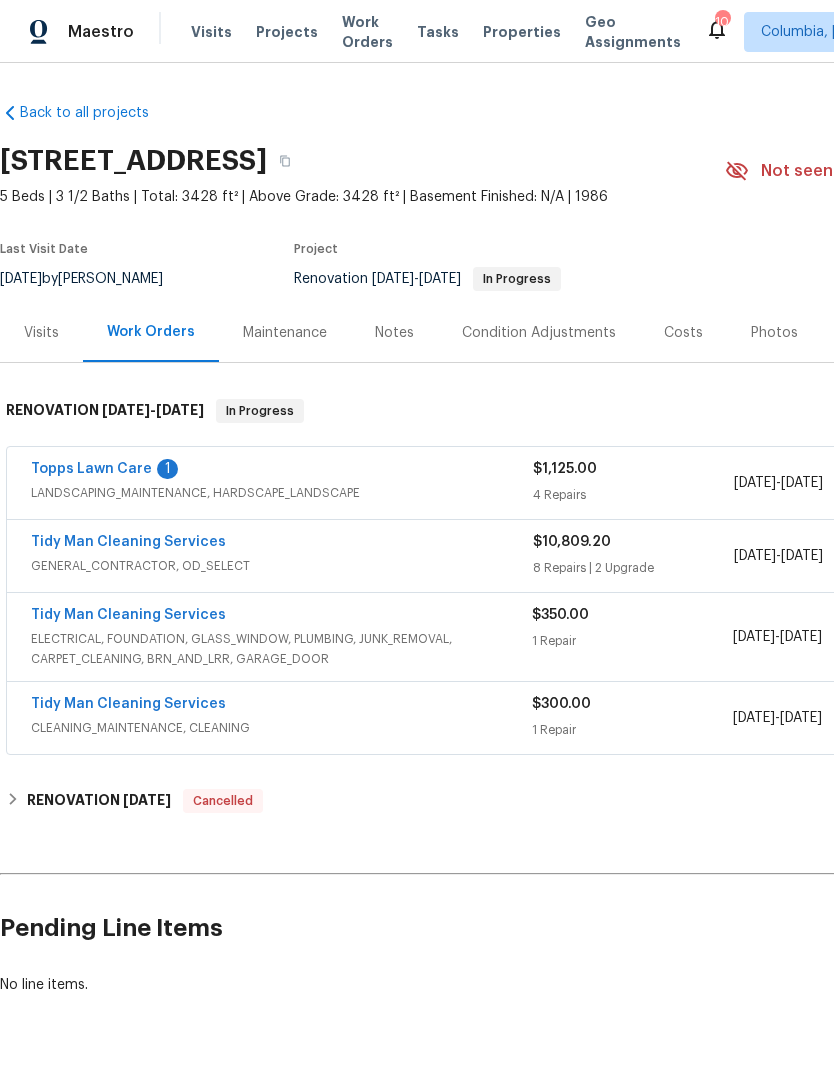 scroll, scrollTop: 0, scrollLeft: 0, axis: both 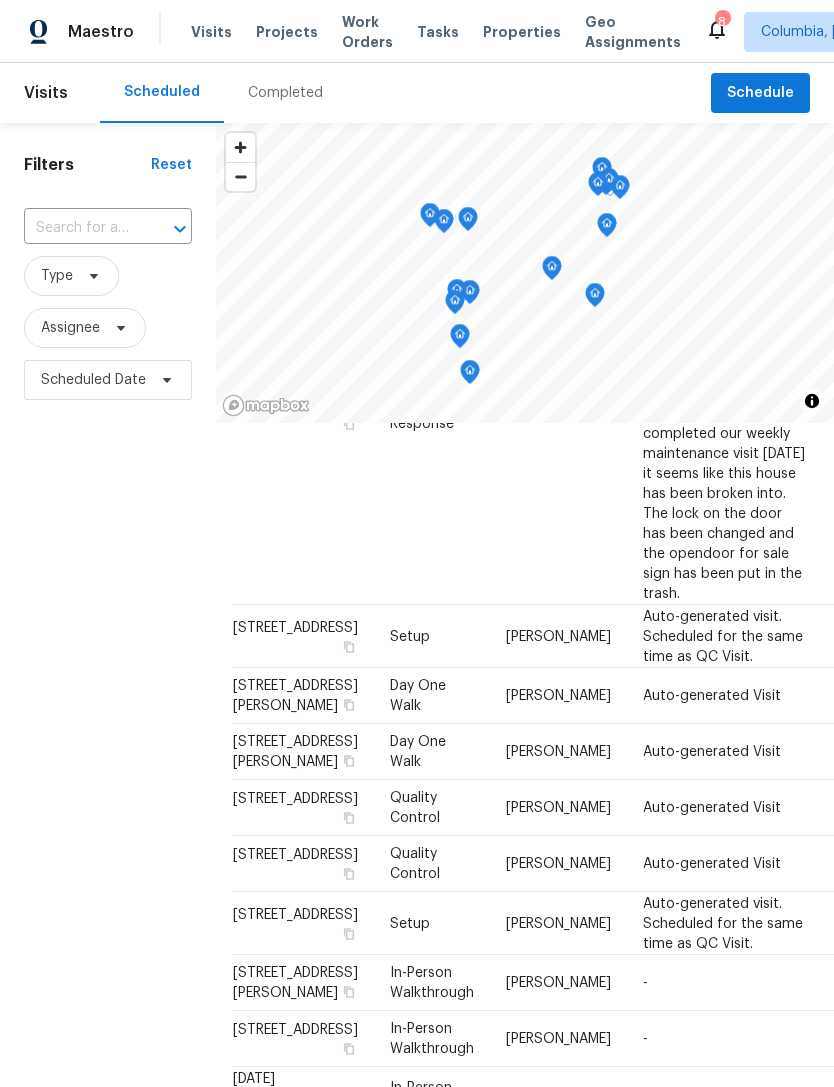 click 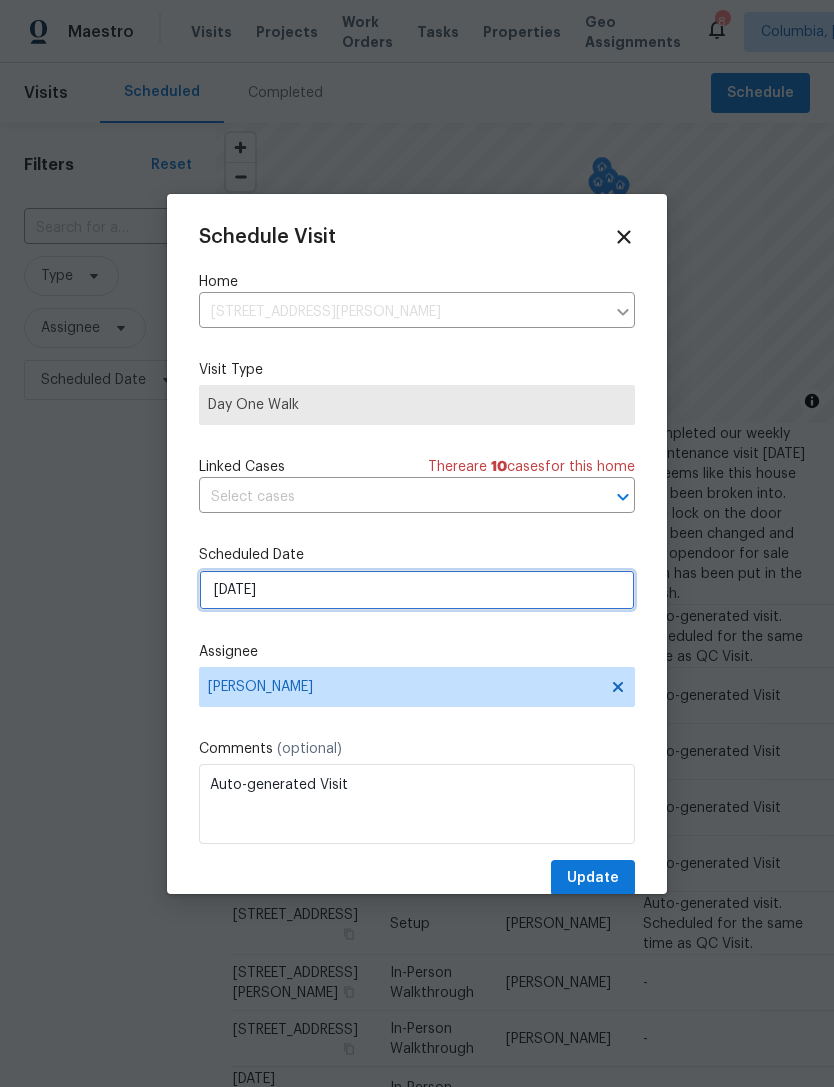 click on "[DATE]" at bounding box center [417, 590] 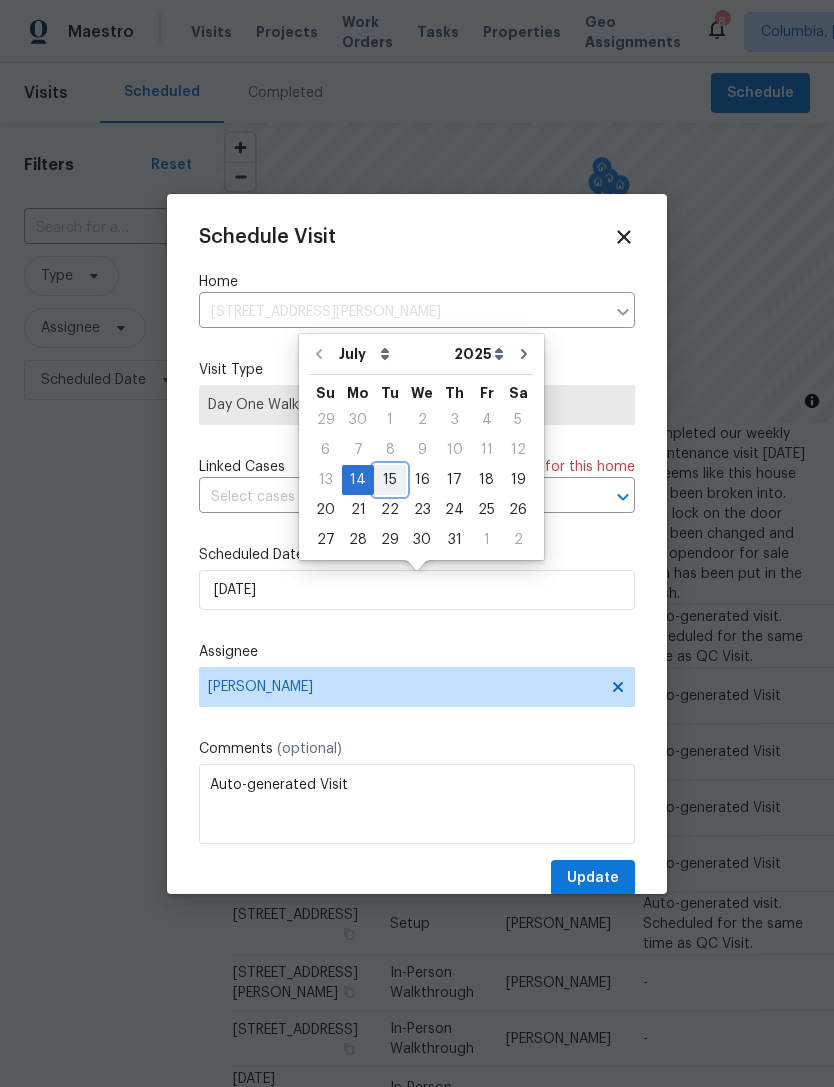 click on "15" at bounding box center (390, 480) 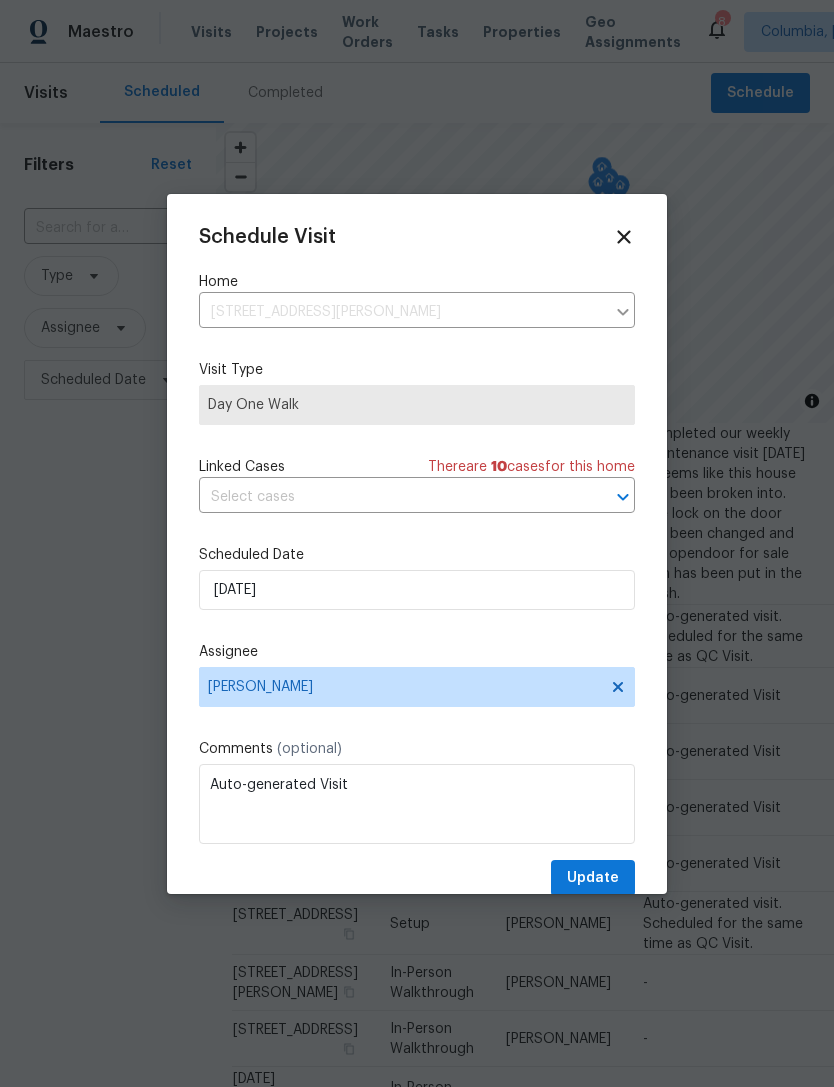 type on "[DATE]" 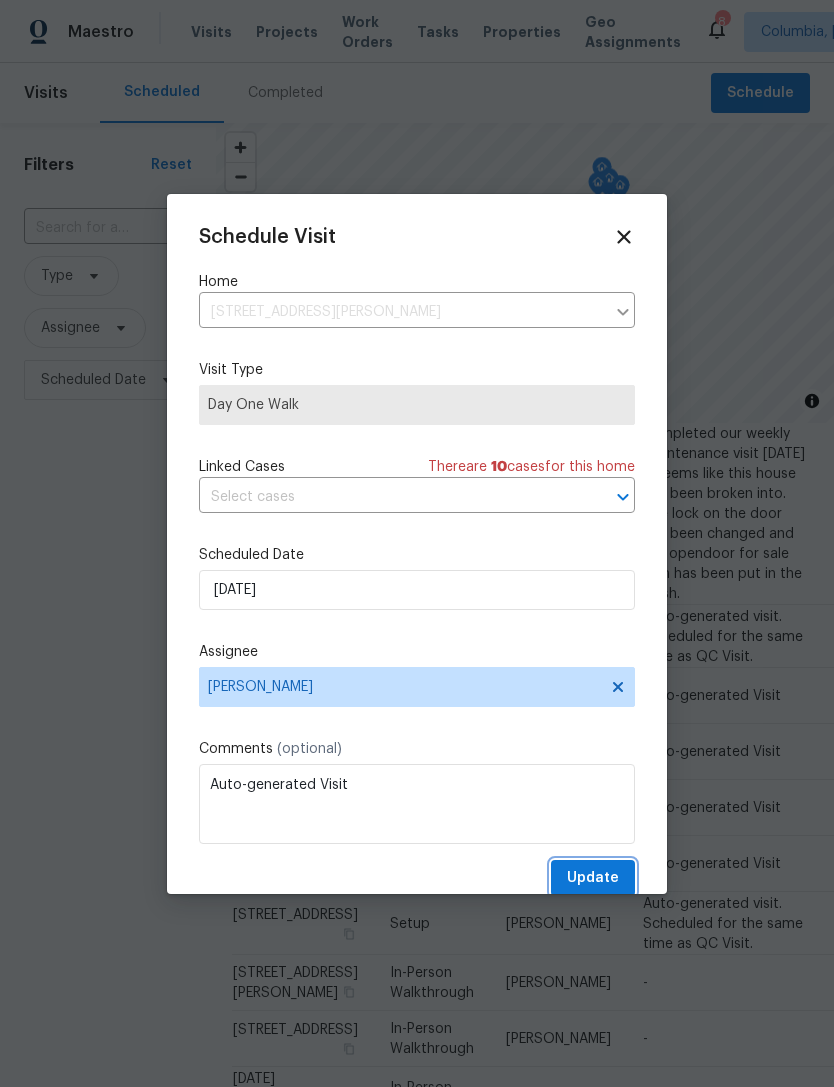 click on "Update" at bounding box center [593, 878] 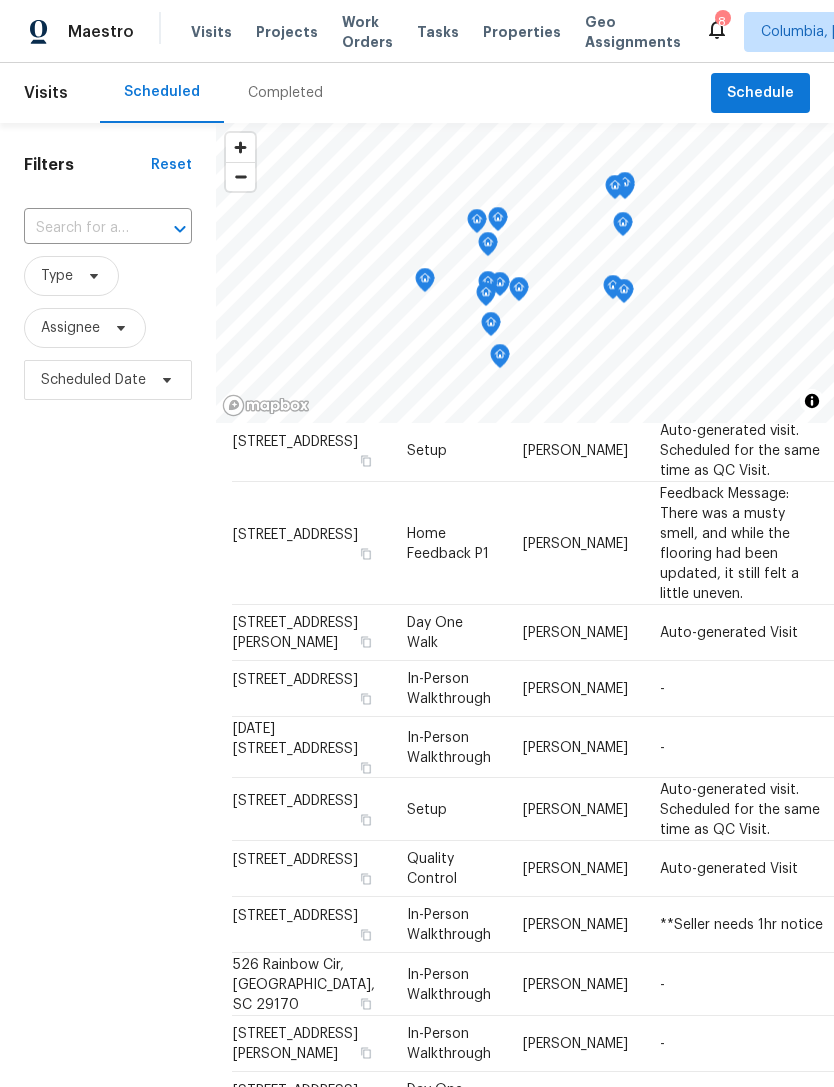 click on "Properties" at bounding box center [522, 32] 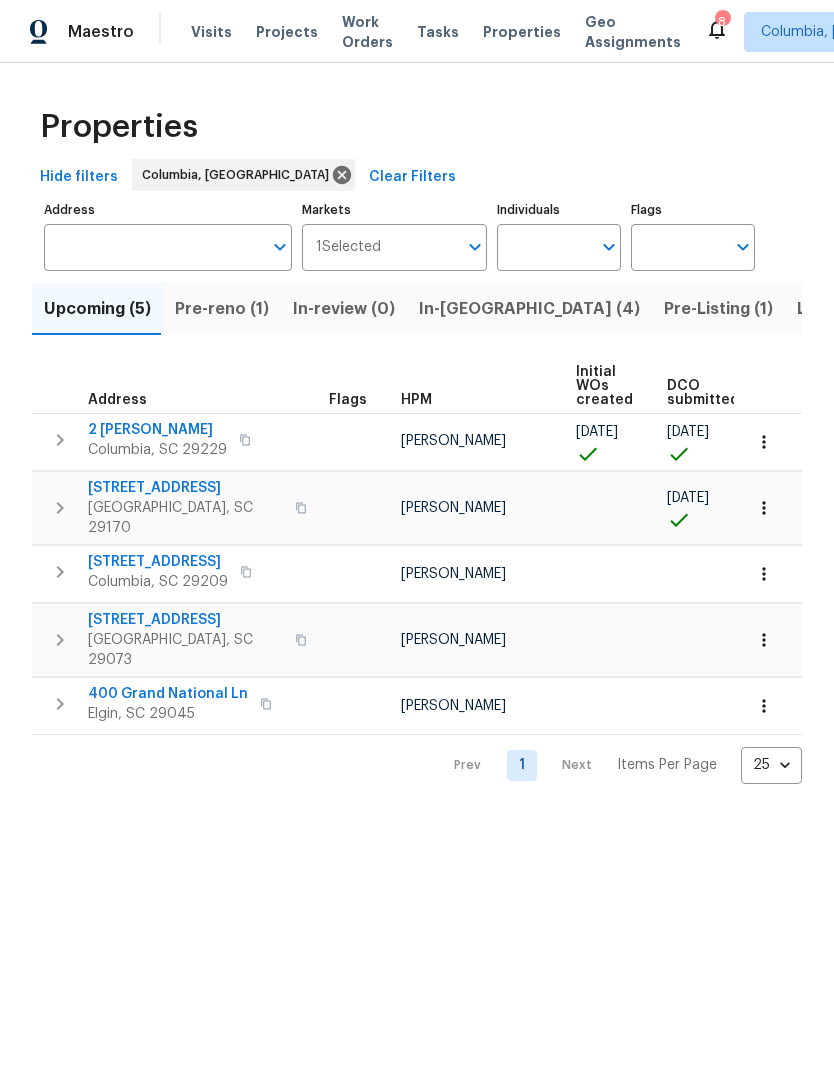click on "Pre-reno (1)" at bounding box center (222, 309) 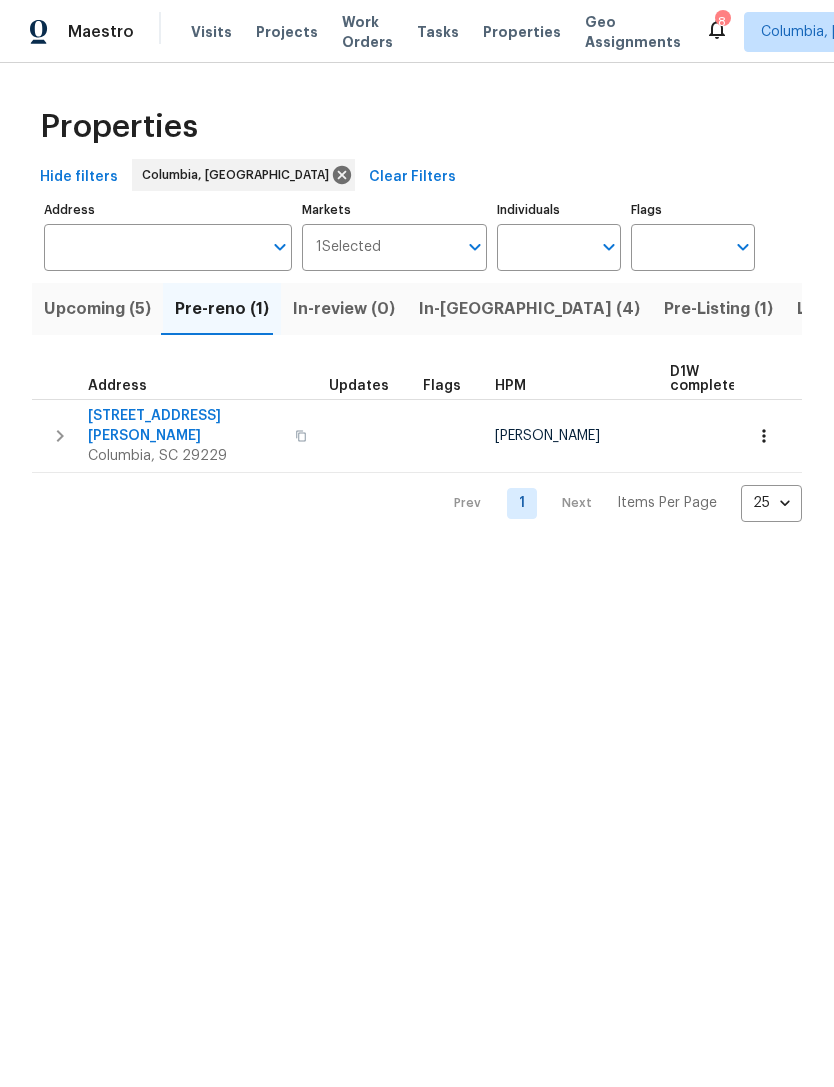 click on "[STREET_ADDRESS][PERSON_NAME]" at bounding box center (185, 426) 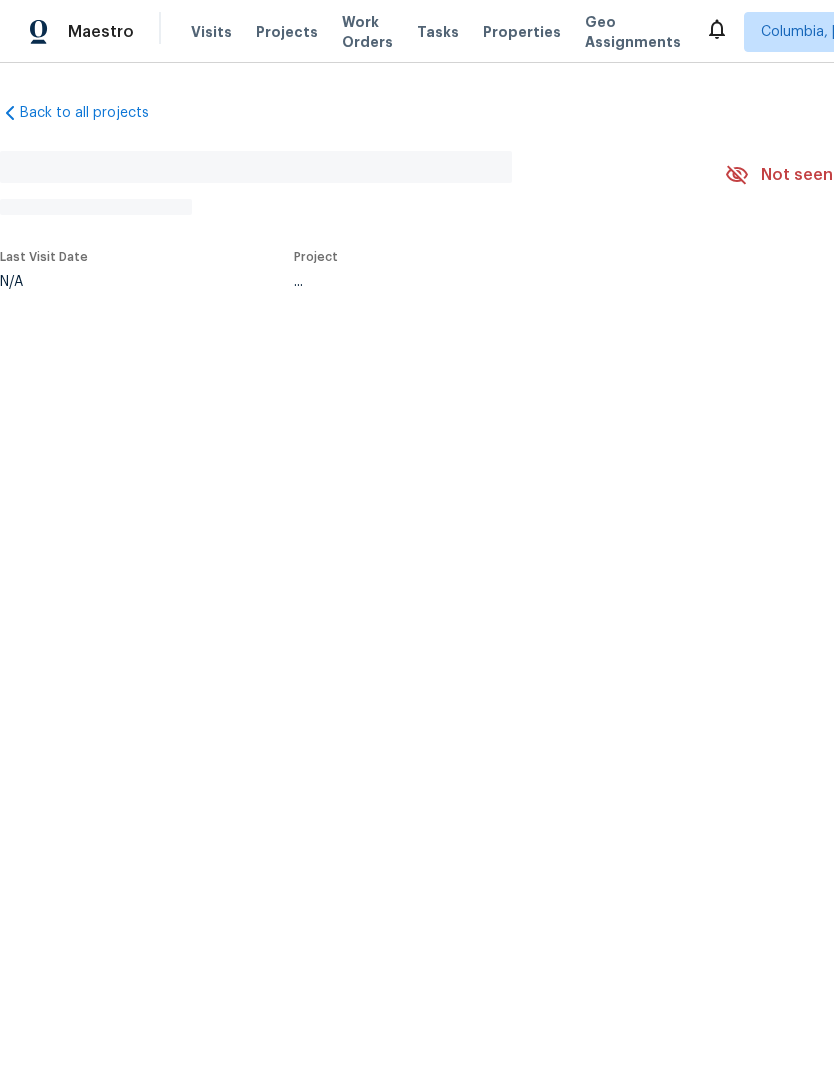 scroll, scrollTop: 0, scrollLeft: 0, axis: both 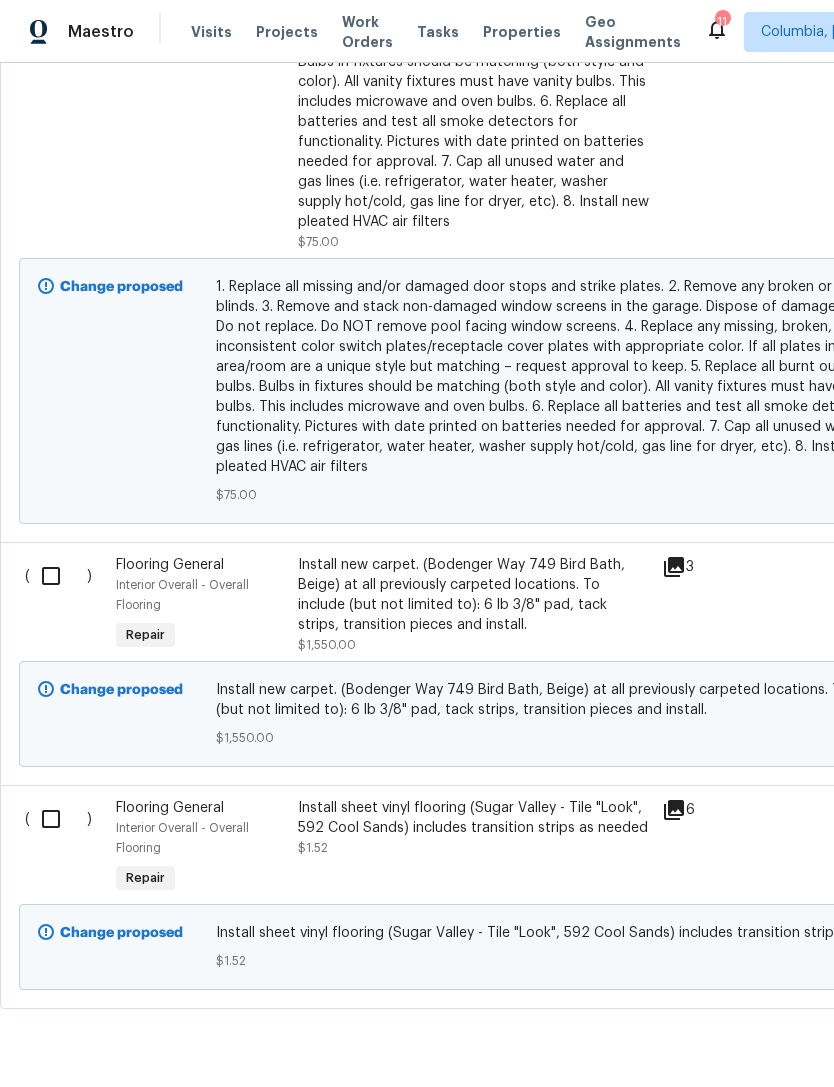 click at bounding box center [58, 576] 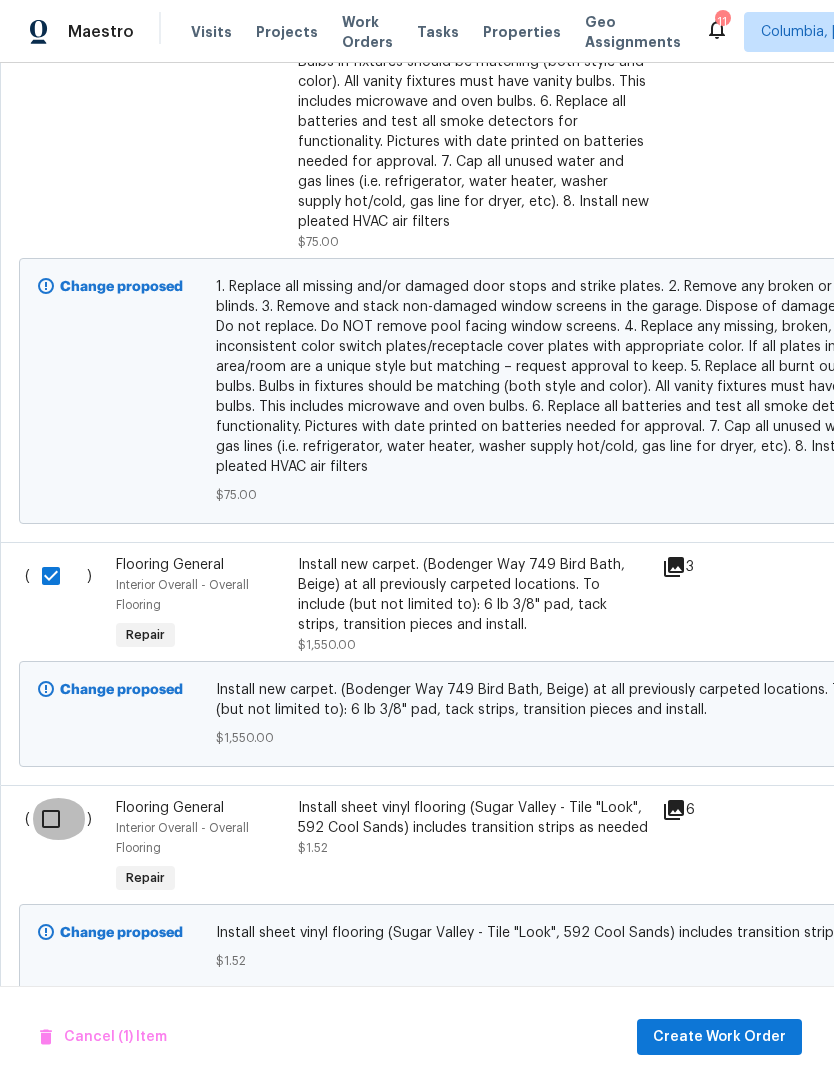 click at bounding box center (58, 819) 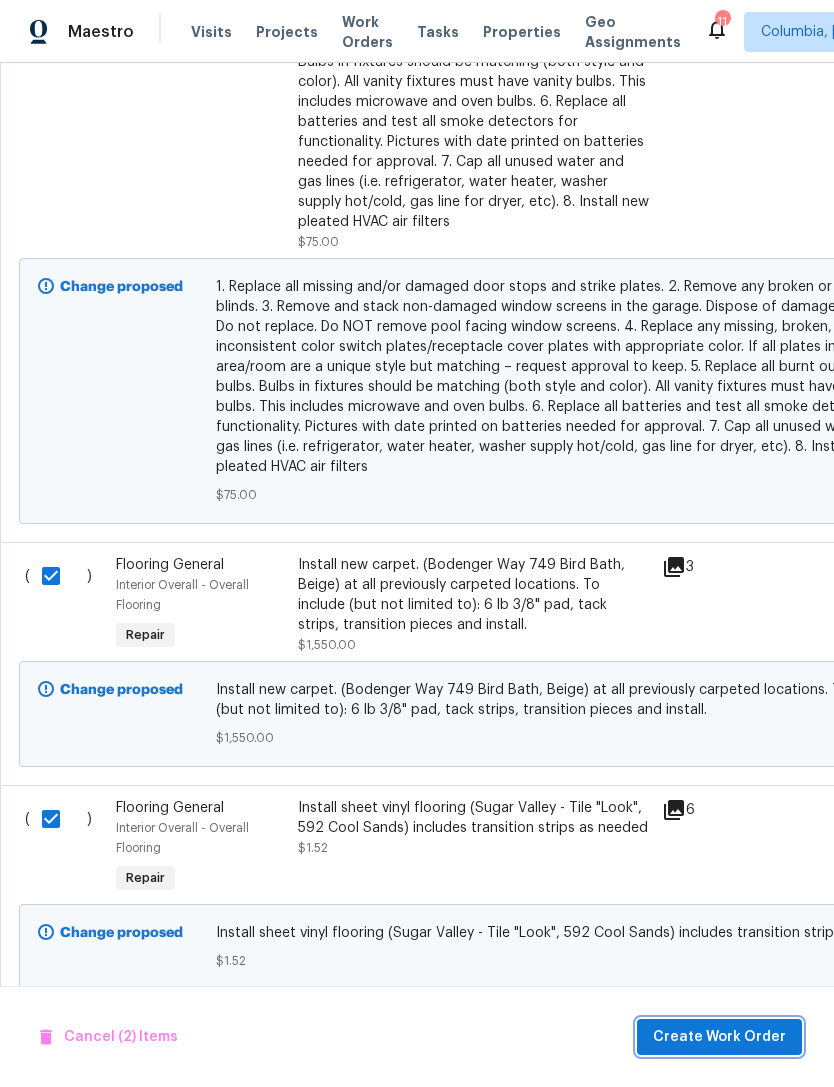 click on "Create Work Order" at bounding box center [719, 1037] 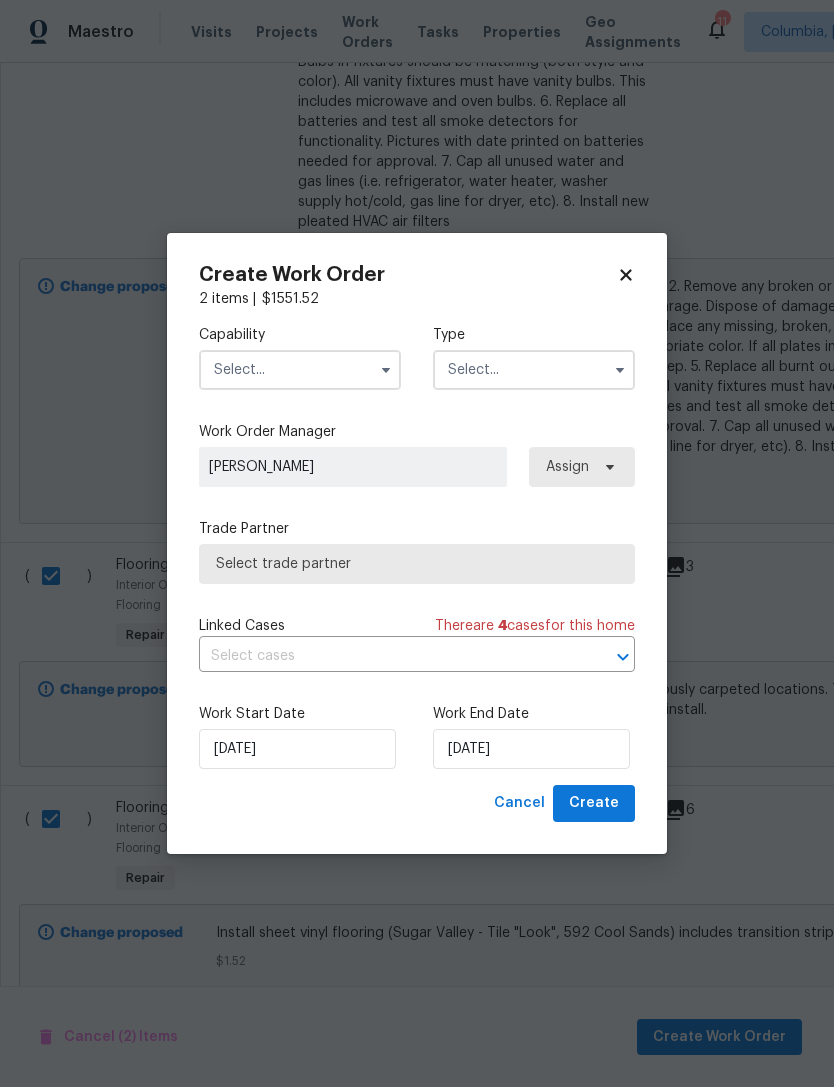 click at bounding box center (300, 370) 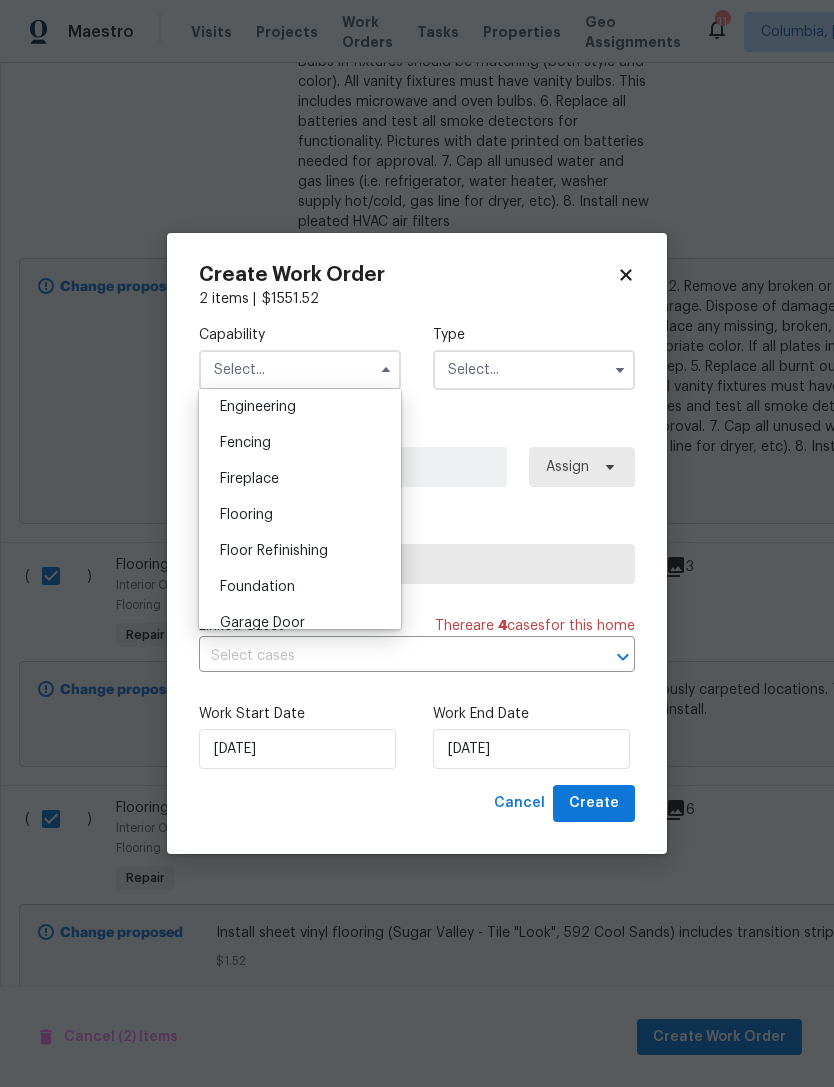 scroll, scrollTop: 674, scrollLeft: 0, axis: vertical 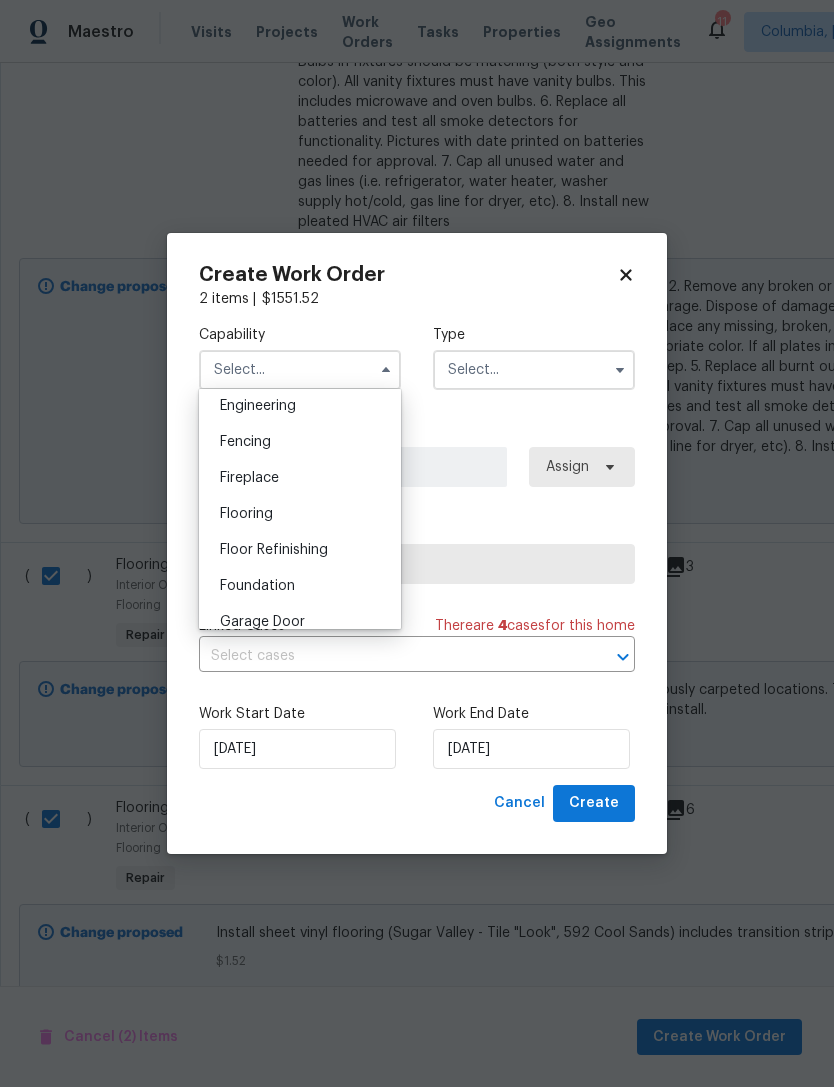 click on "Flooring" at bounding box center [300, 514] 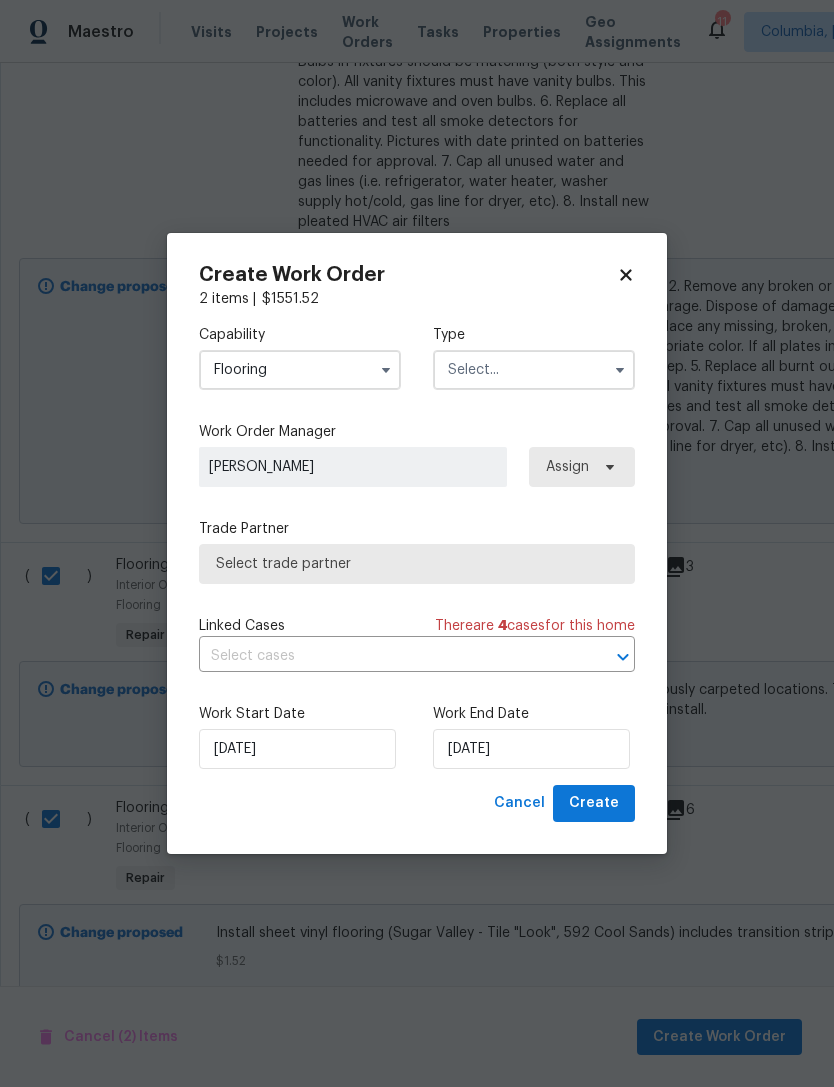 click at bounding box center [534, 370] 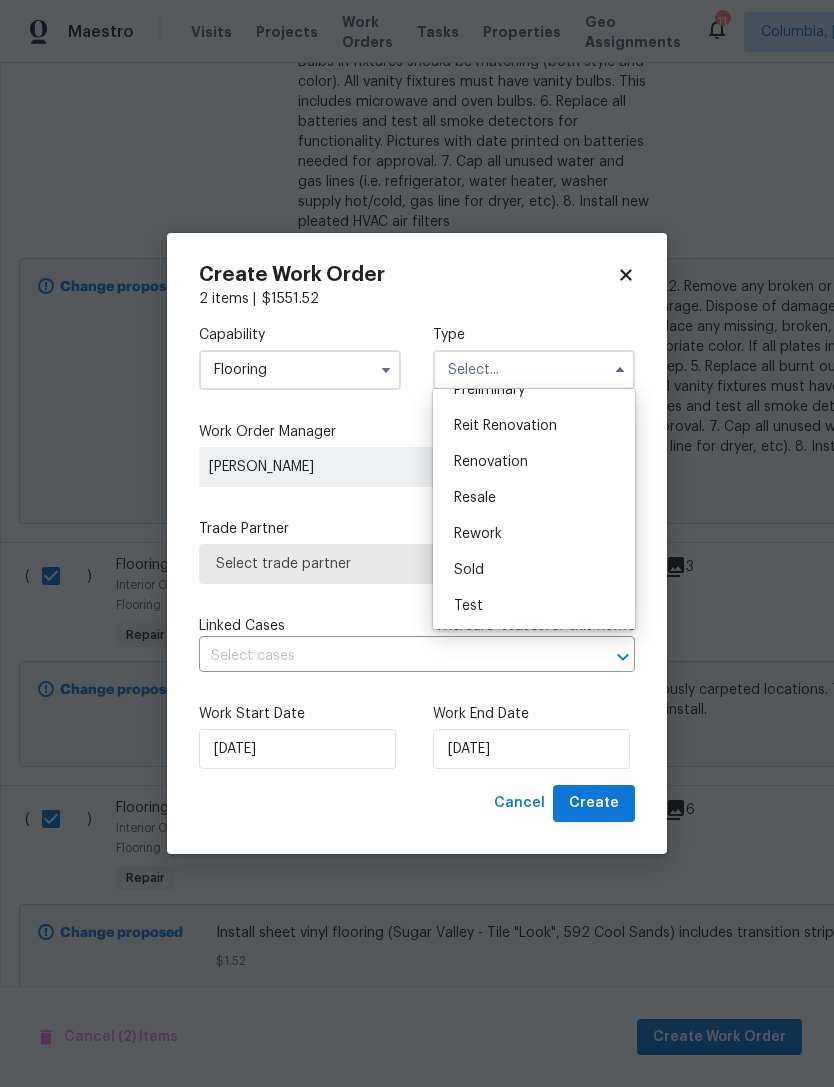scroll, scrollTop: 454, scrollLeft: 0, axis: vertical 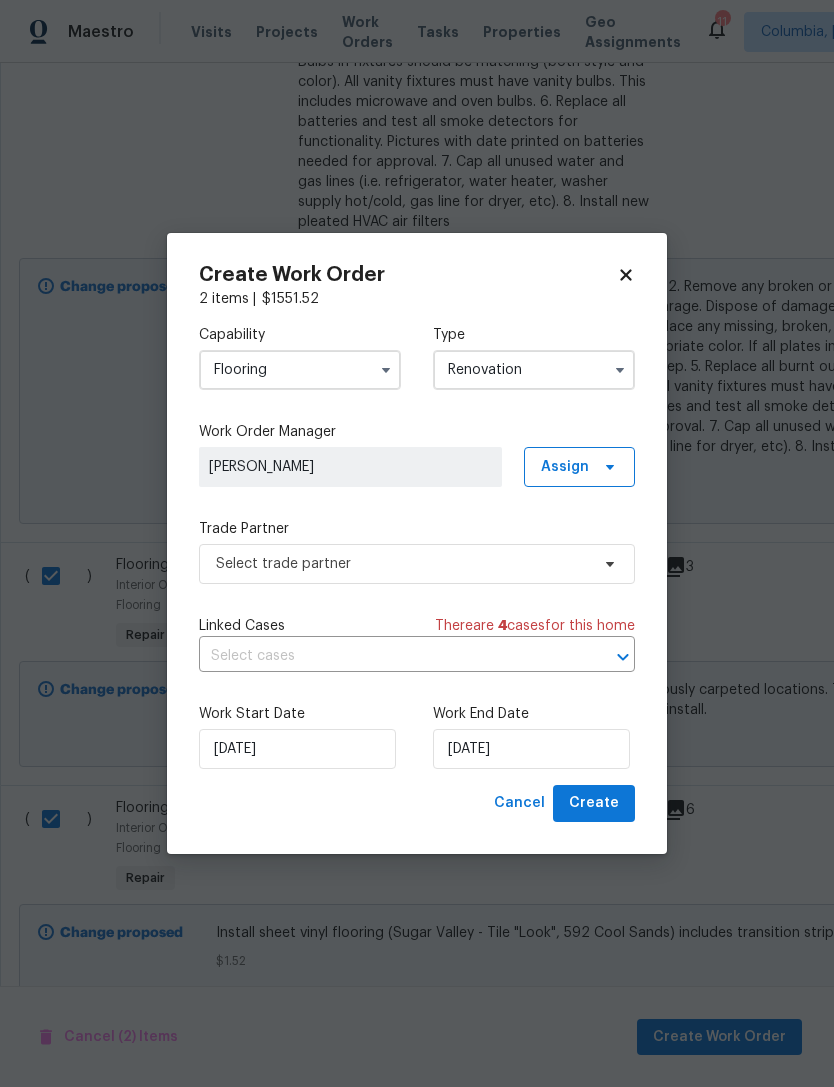 click at bounding box center [389, 656] 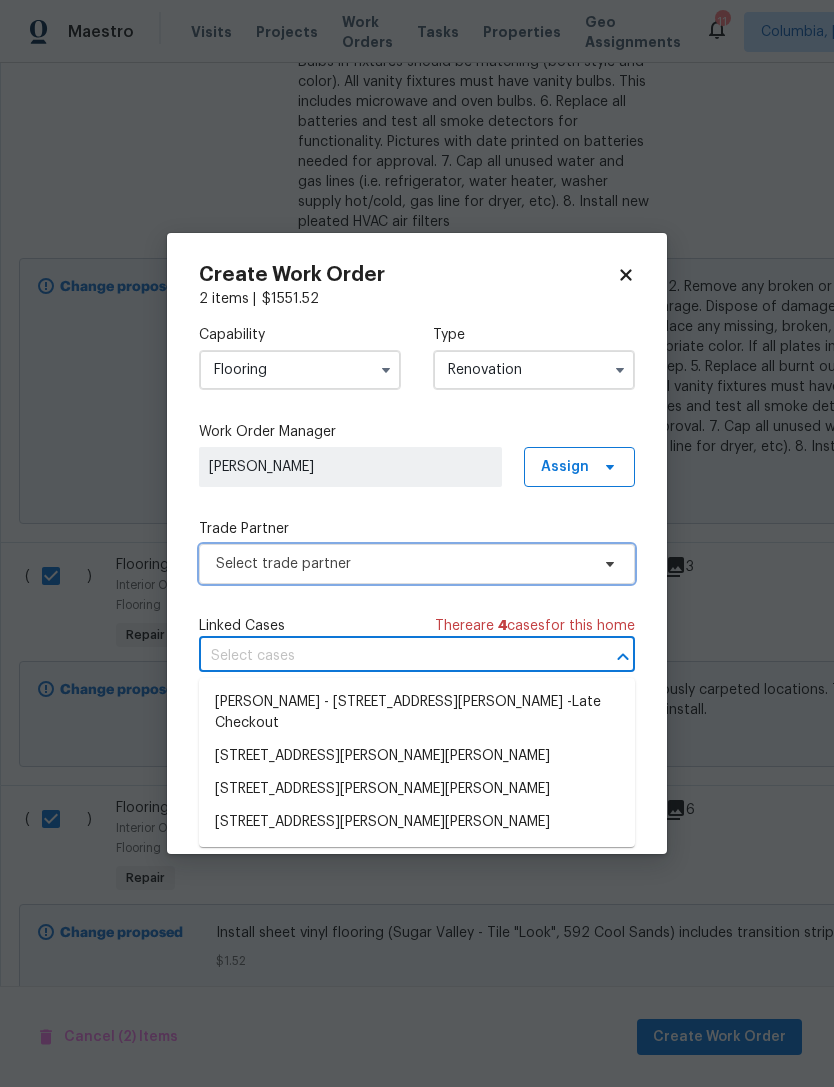 click on "Select trade partner" at bounding box center (402, 564) 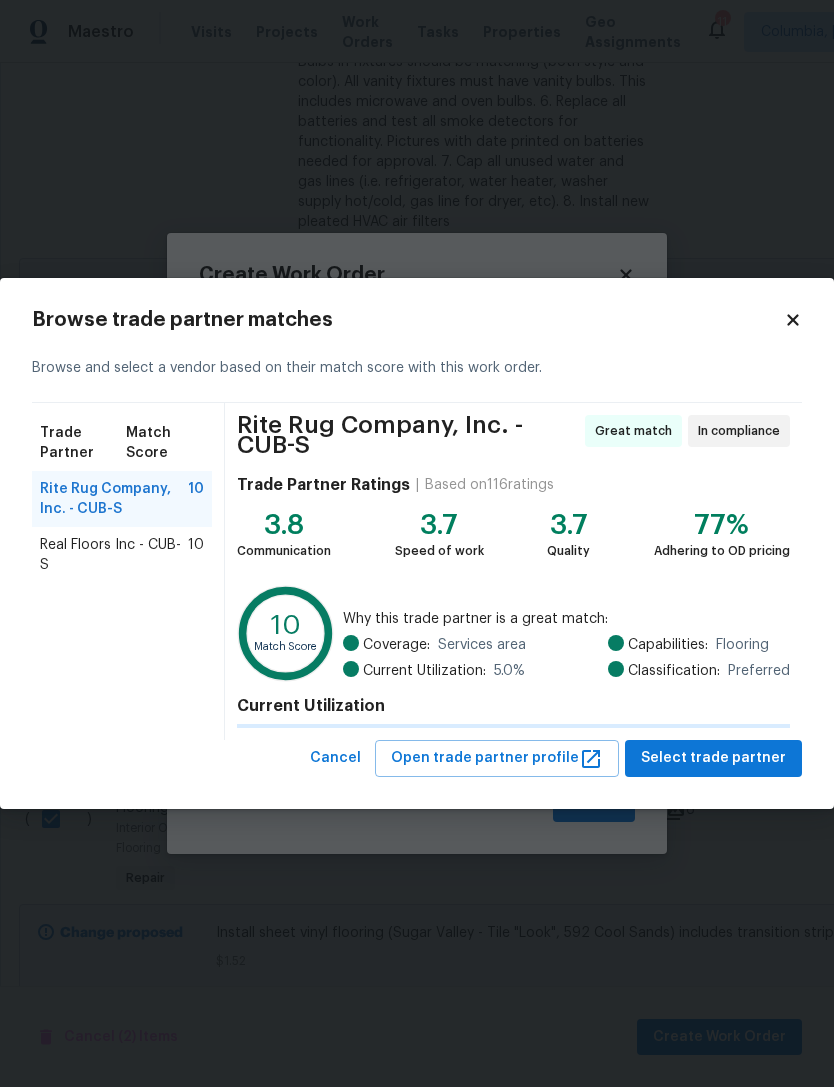 click on "Rite Rug Company, Inc. - CUB-S Great match In compliance Trade Partner Ratings    |    Based on  116  ratings 3.8 Communication 3.7 Speed of work 3.7 Quality 77% Adhering to OD pricing 10 Match Score Why this trade partner is a great match: Coverage: Services area Current Utilization: 5.0 % Capabilities: Flooring Classification: Preferred Current Utilization" at bounding box center [513, 571] 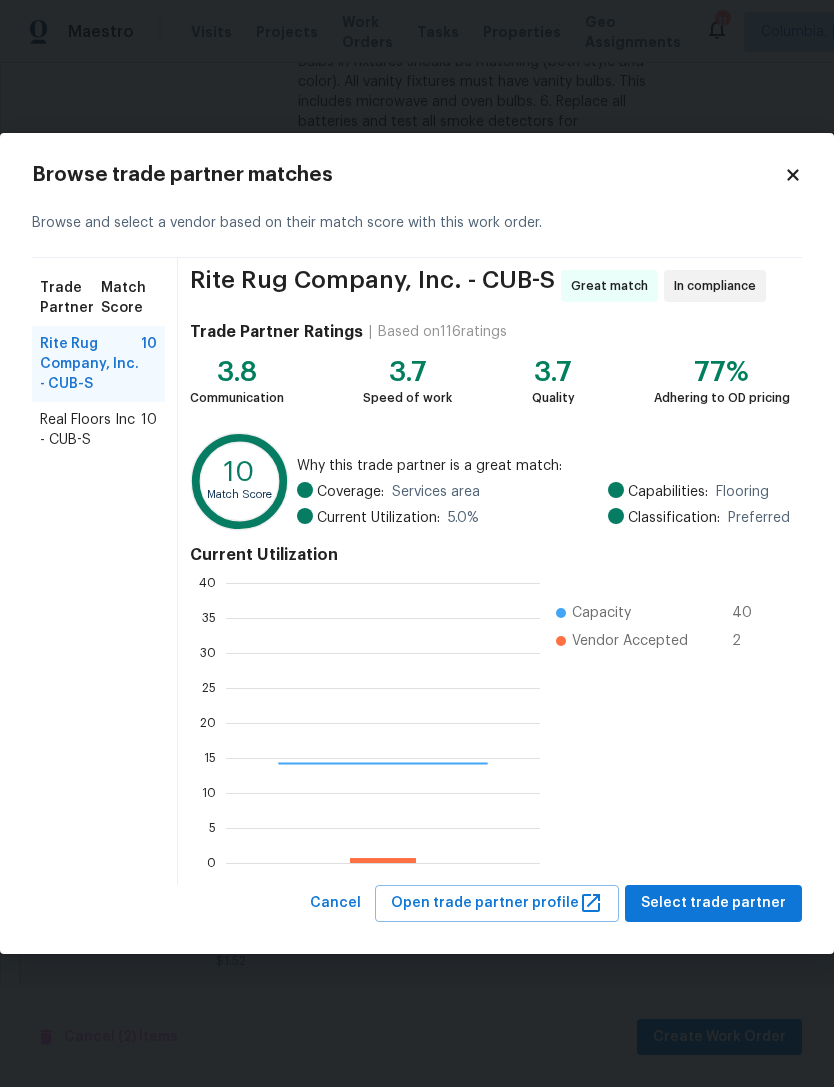 scroll, scrollTop: 2, scrollLeft: 2, axis: both 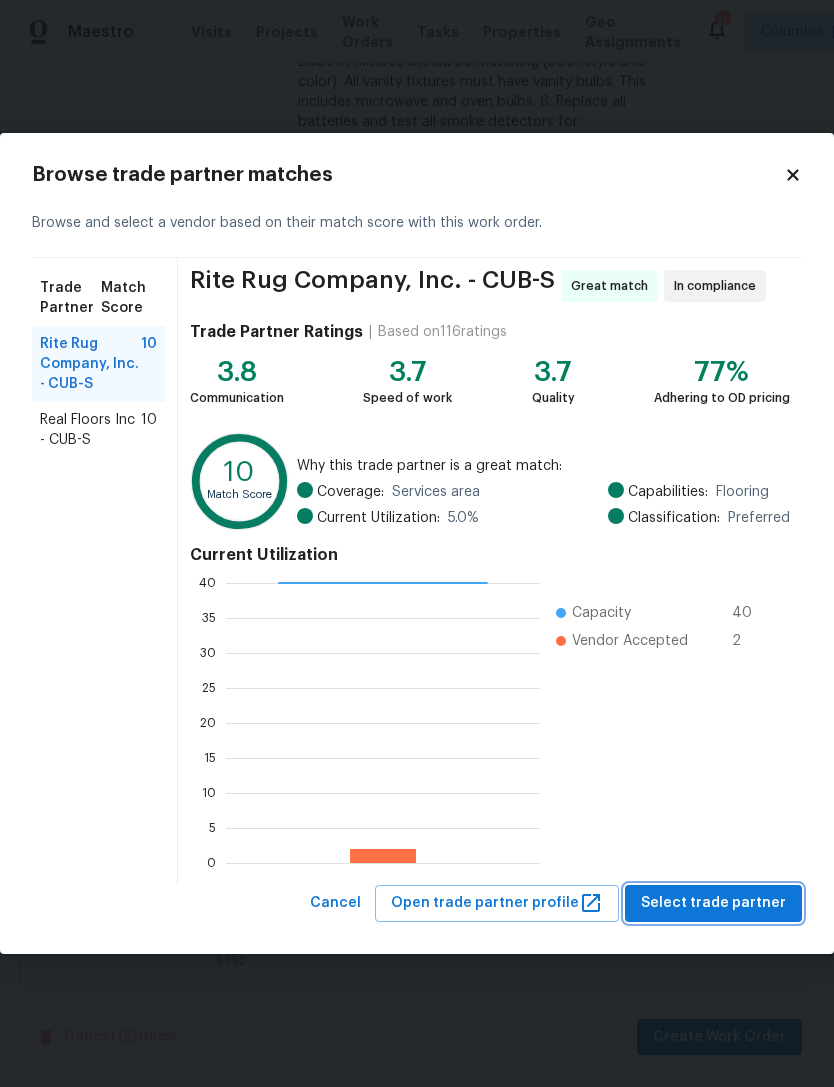 click on "Select trade partner" at bounding box center [713, 903] 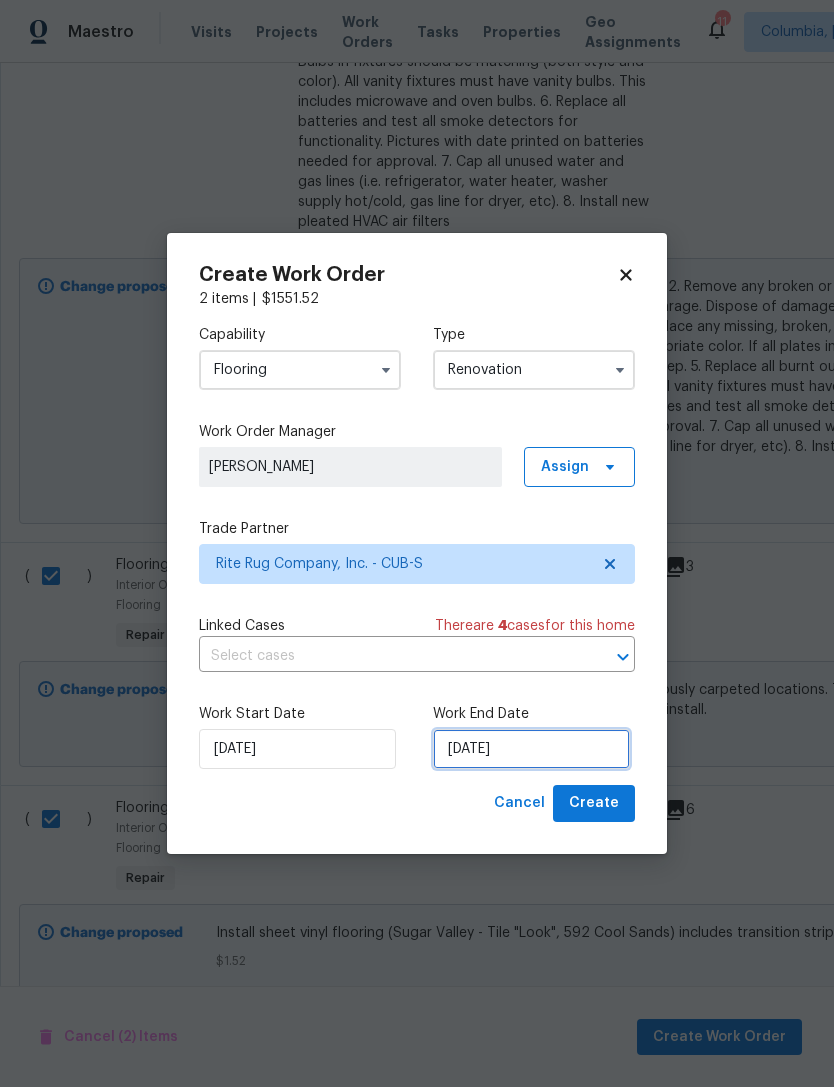 click on "[DATE]" at bounding box center [531, 749] 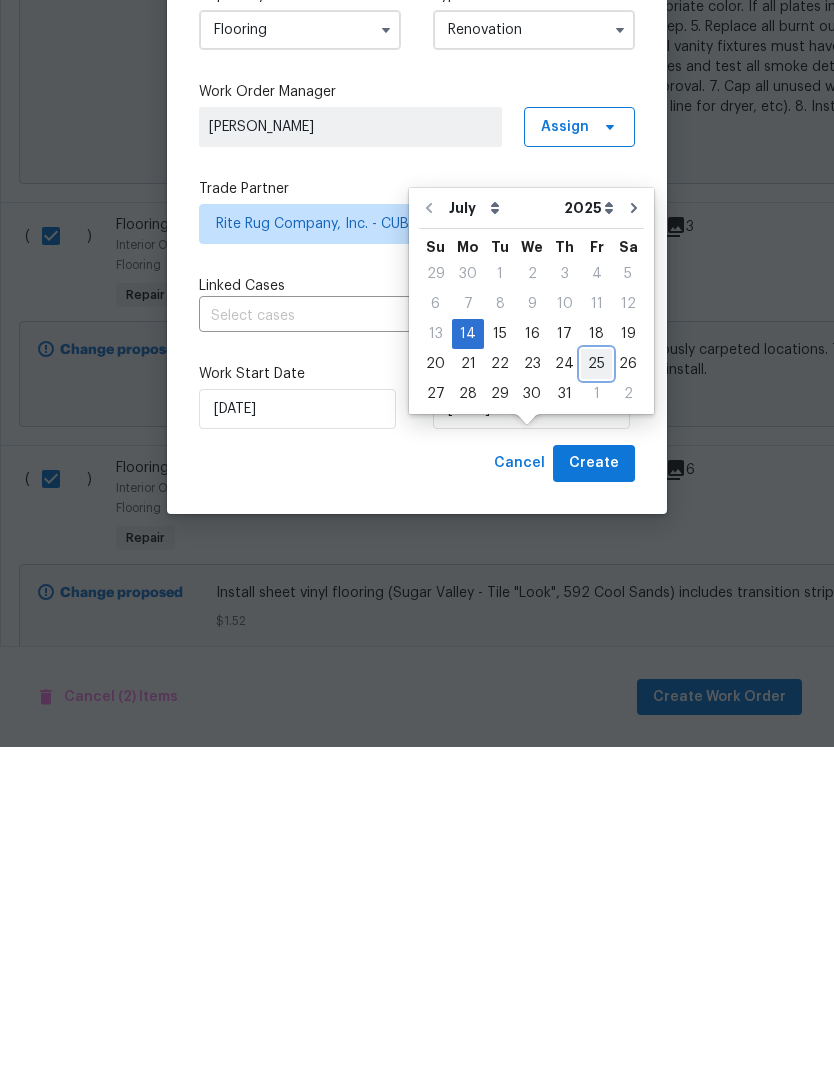 click on "25" at bounding box center [596, 704] 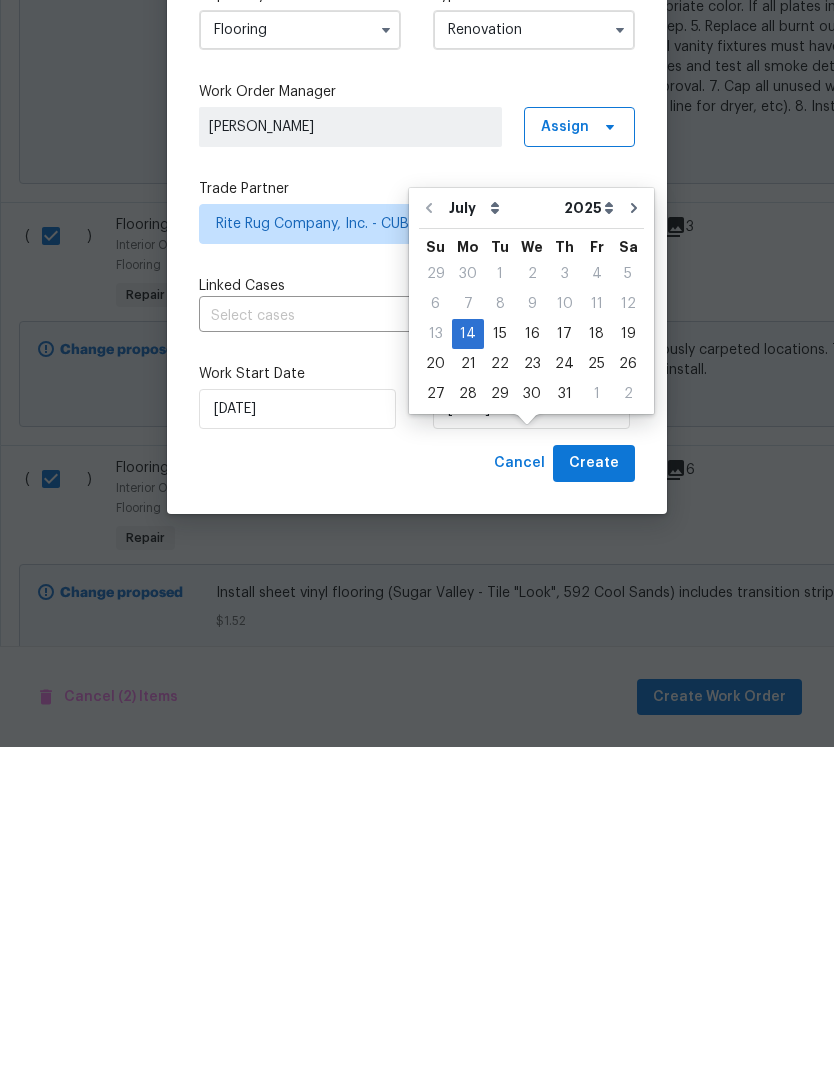scroll, scrollTop: 64, scrollLeft: 0, axis: vertical 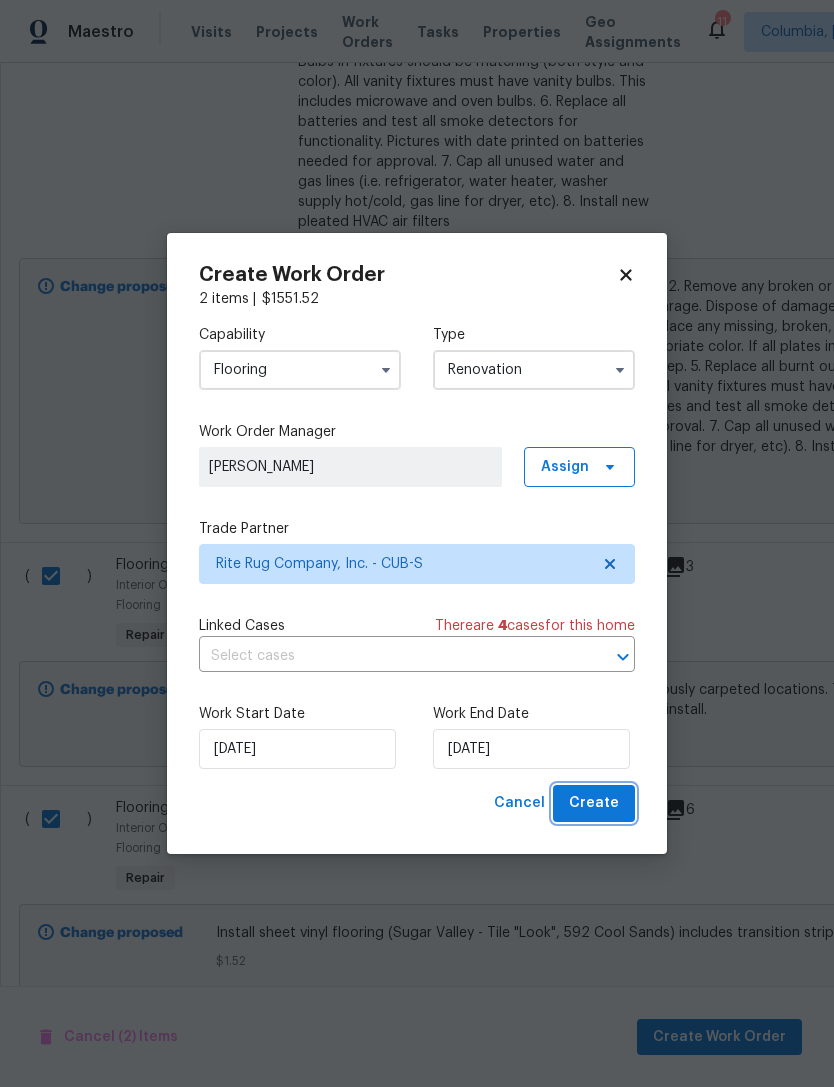 click on "Create" at bounding box center [594, 803] 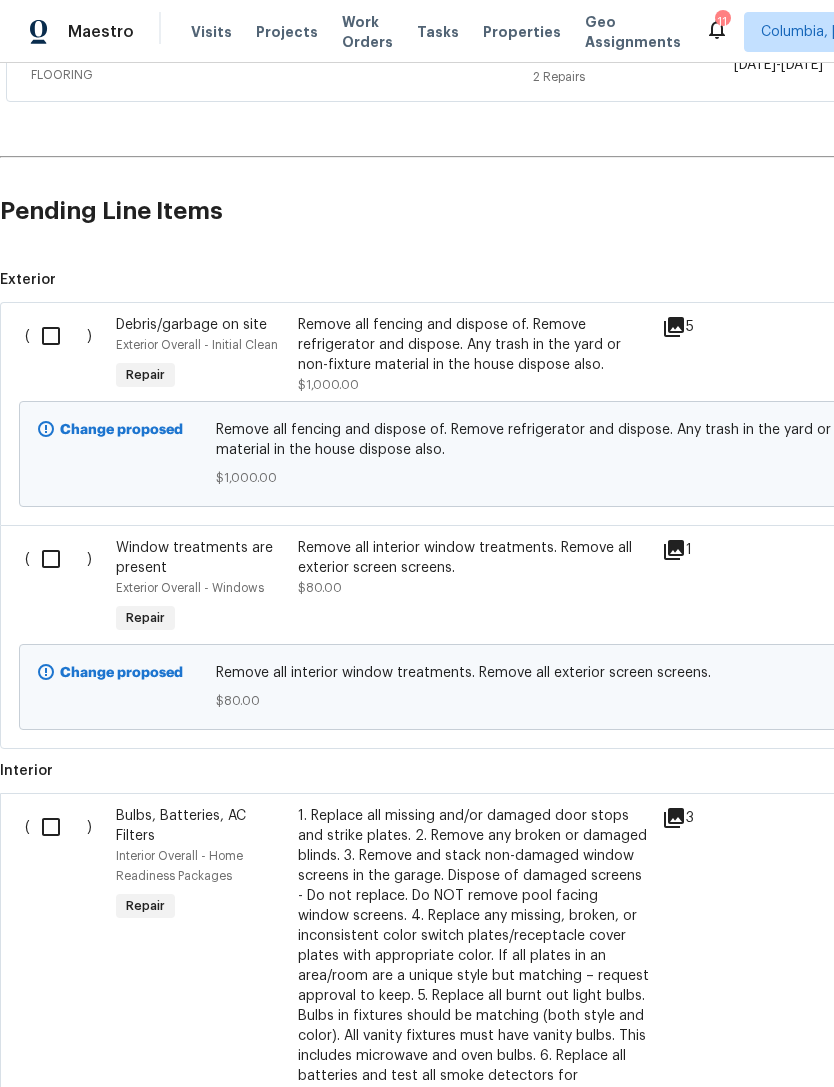 scroll, scrollTop: 417, scrollLeft: 1, axis: both 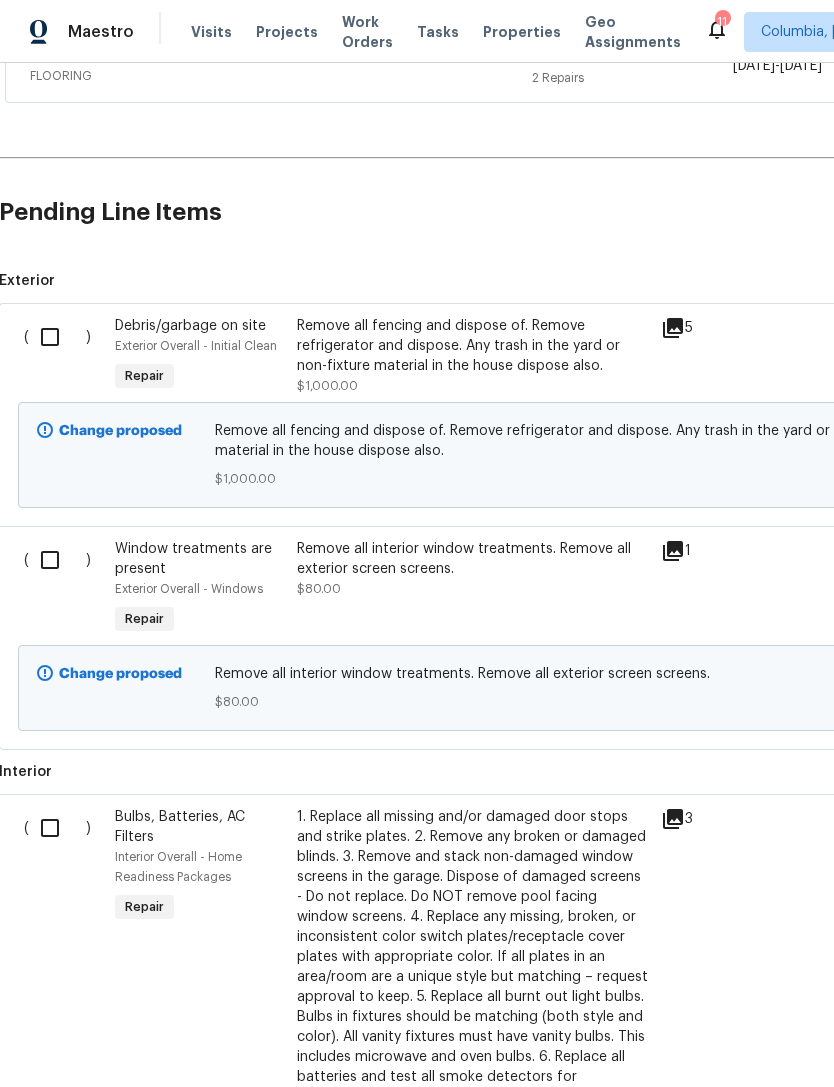 click at bounding box center (57, 337) 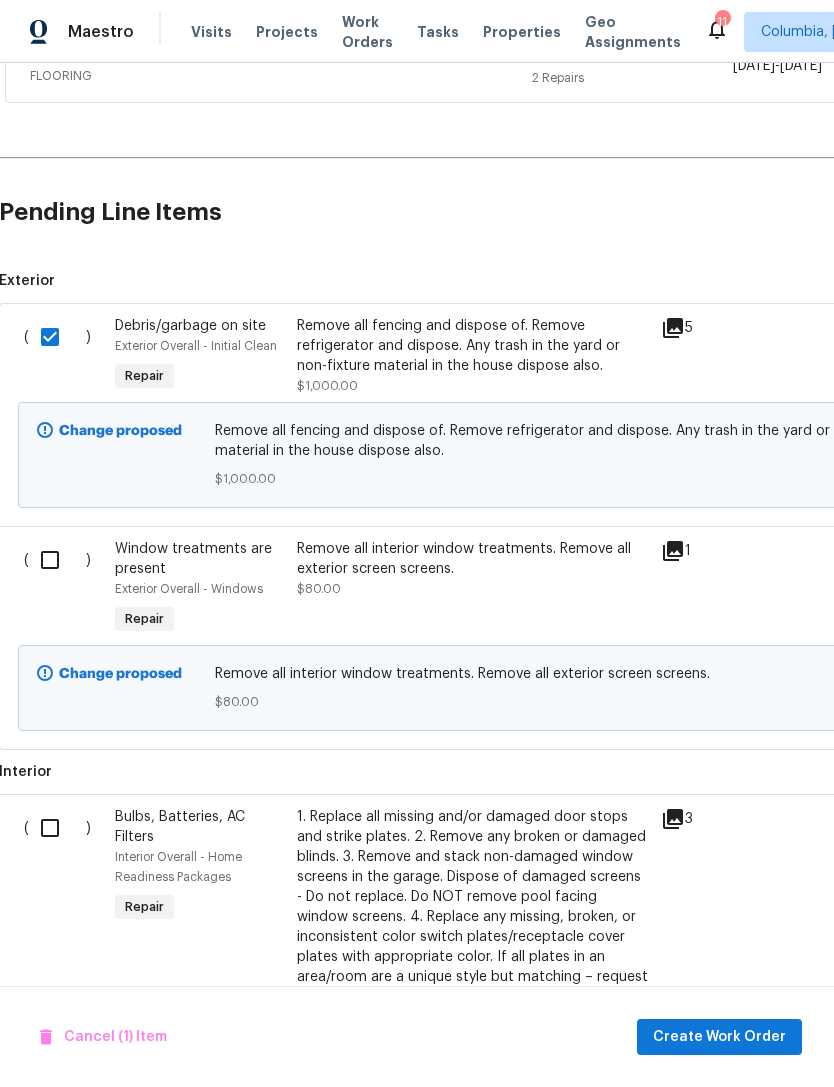 click at bounding box center [57, 560] 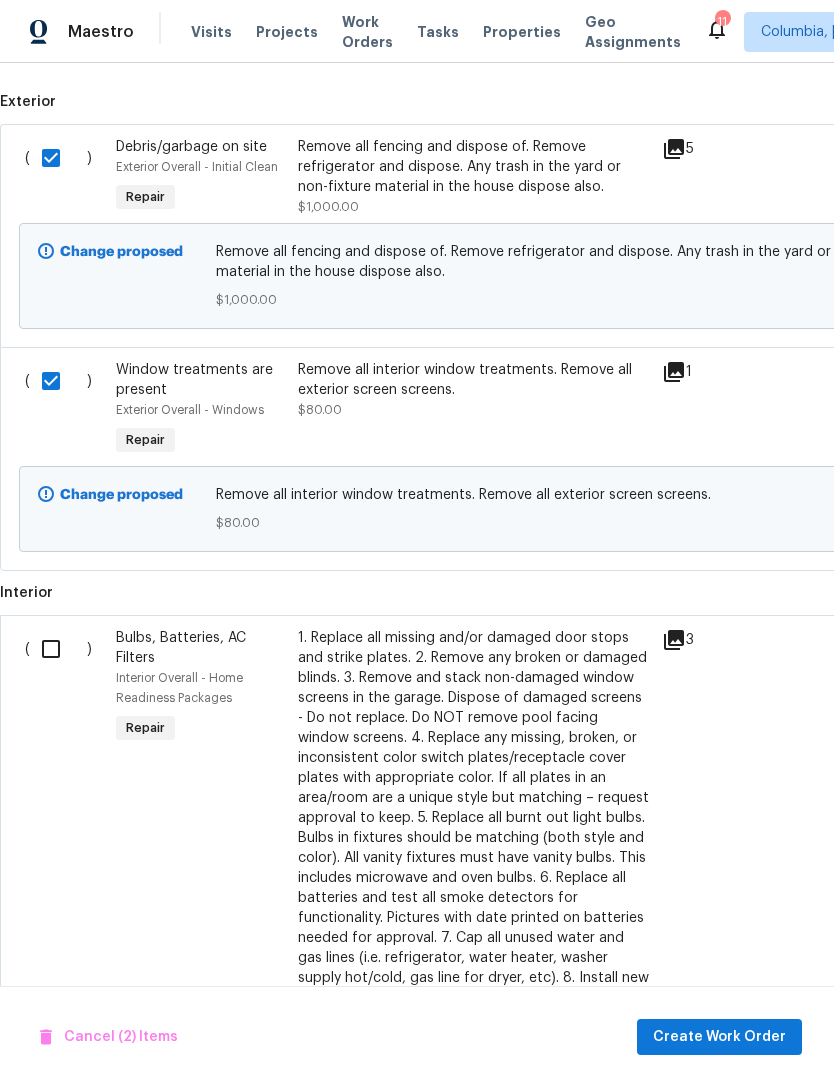 scroll, scrollTop: 605, scrollLeft: 0, axis: vertical 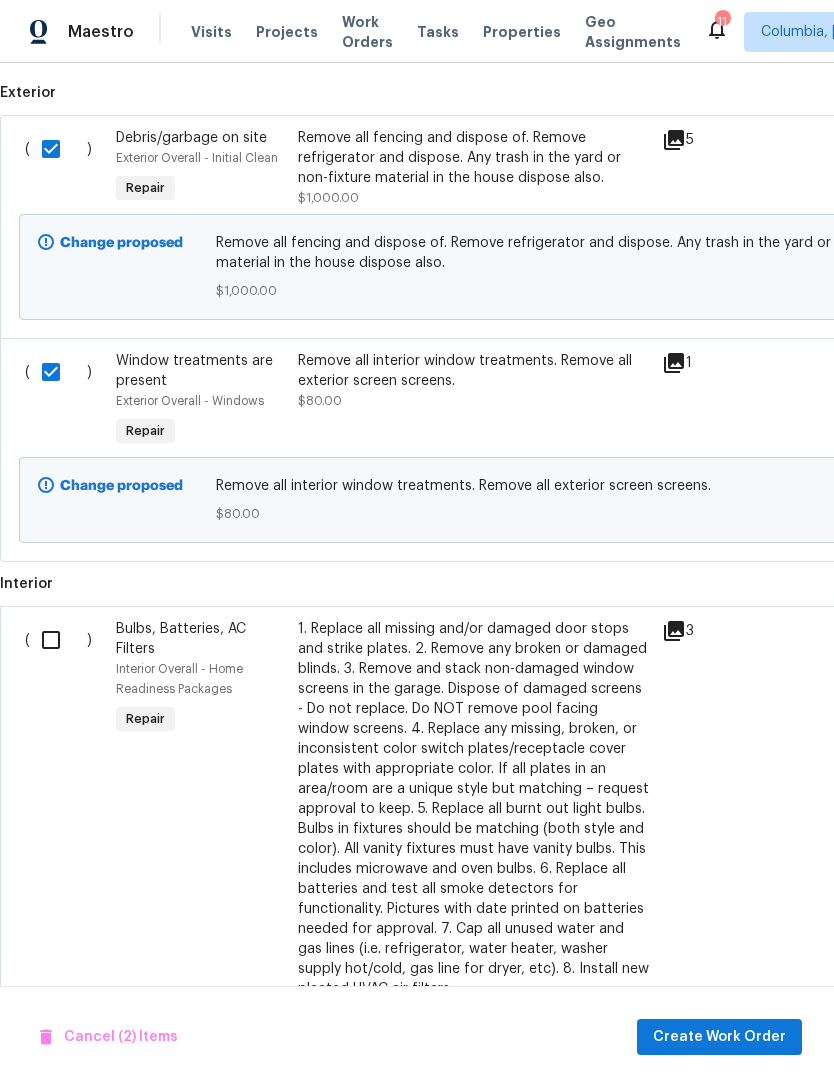 click at bounding box center [58, 640] 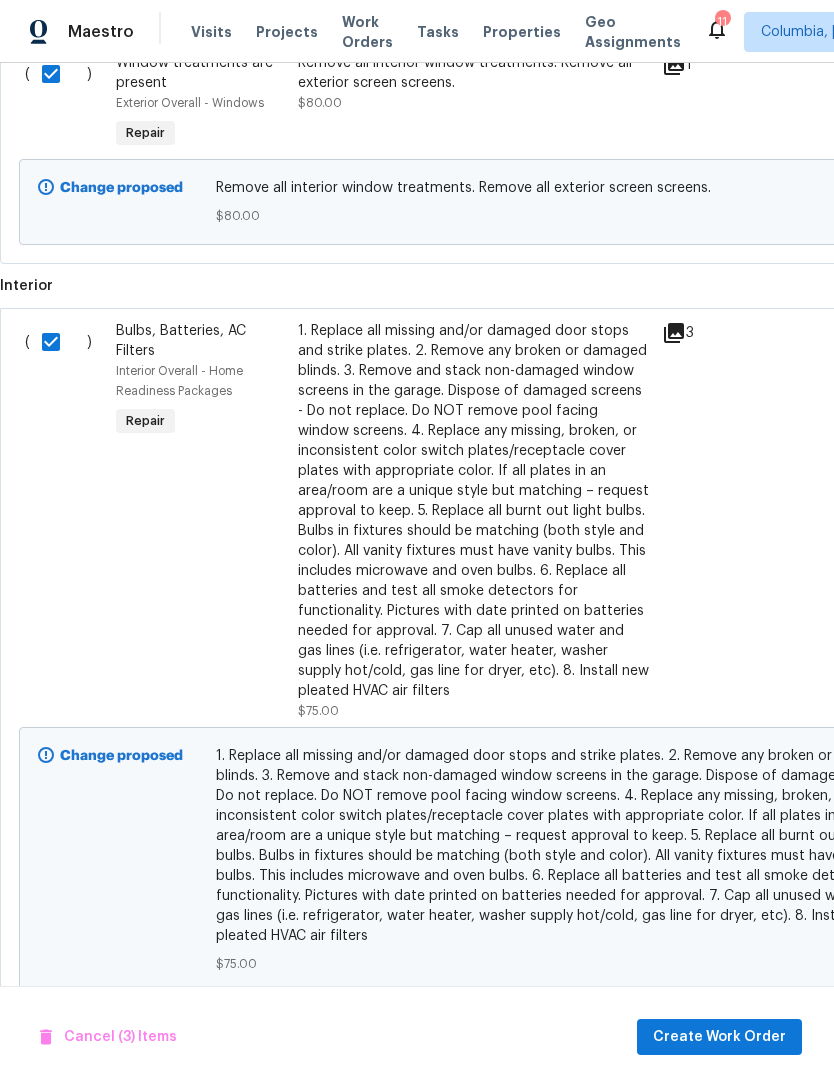 scroll, scrollTop: 902, scrollLeft: 0, axis: vertical 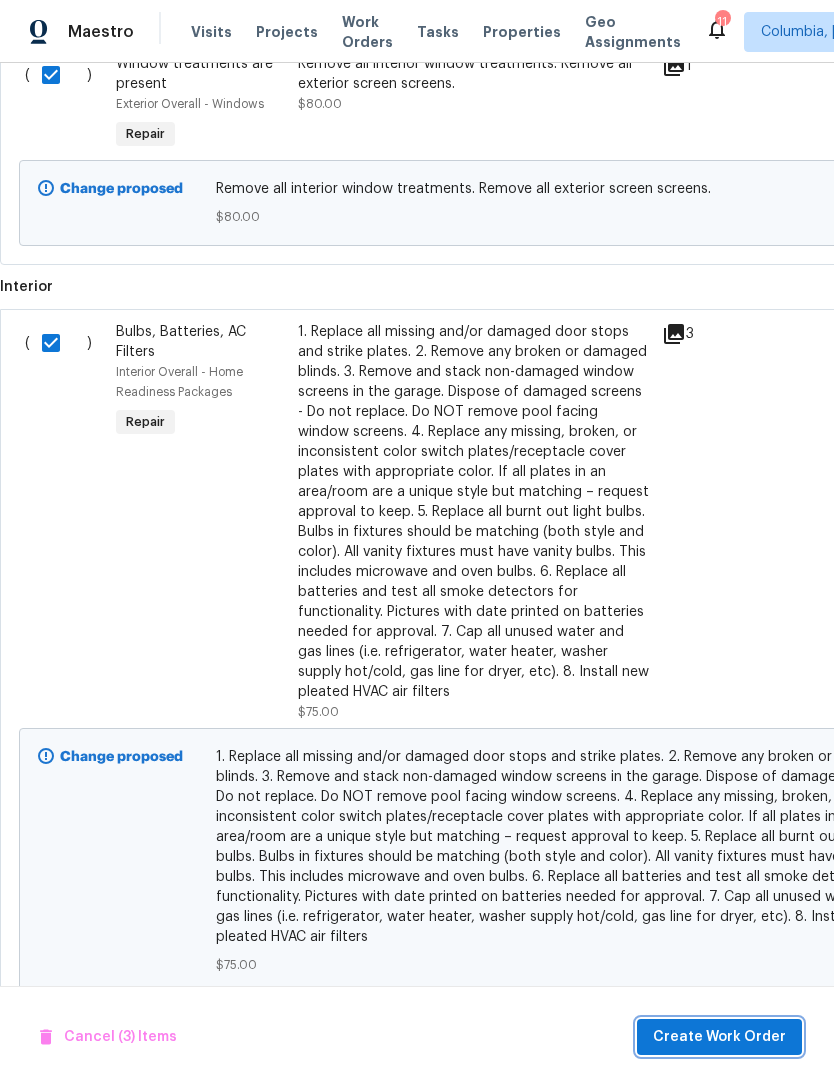 click on "Create Work Order" at bounding box center [719, 1037] 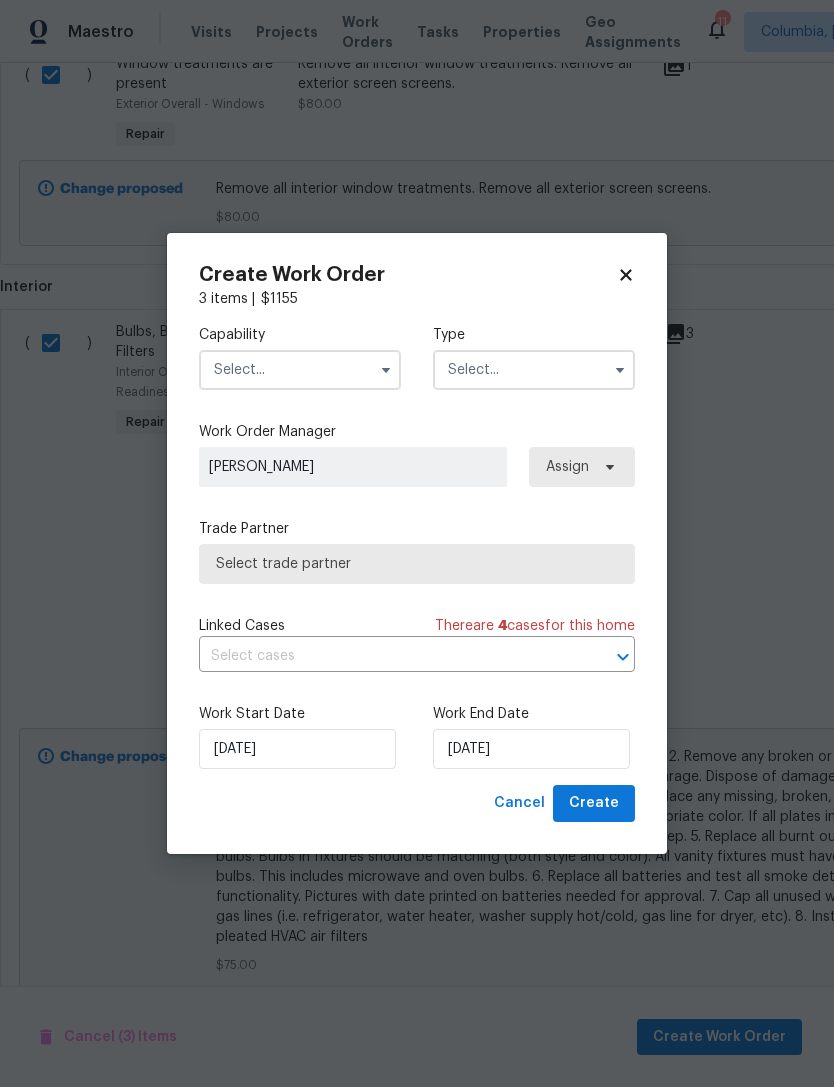 click at bounding box center [300, 370] 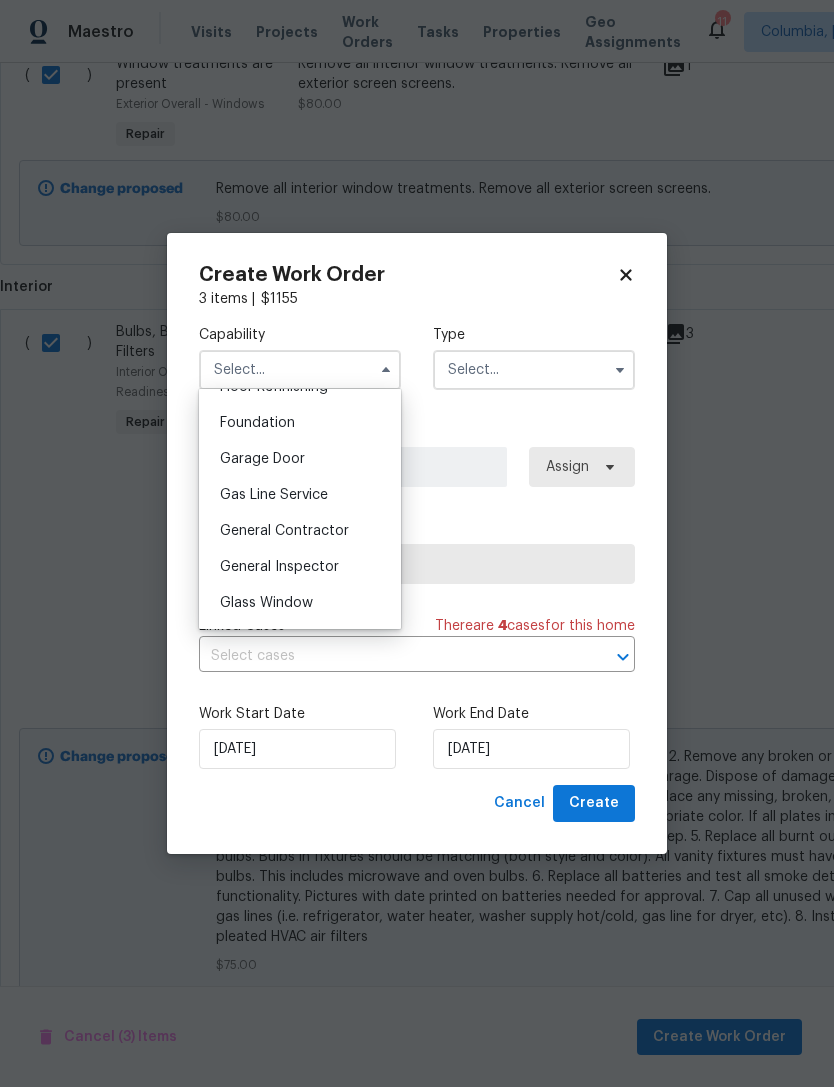 scroll, scrollTop: 826, scrollLeft: 0, axis: vertical 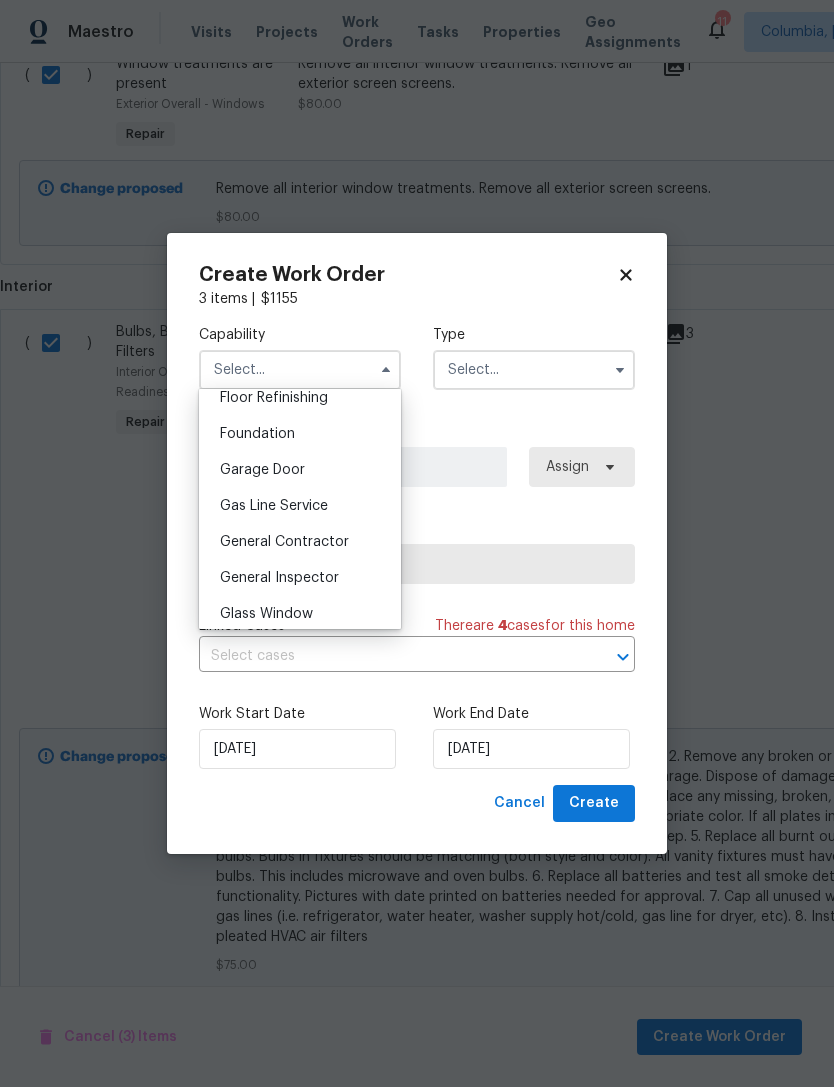 click on "General Contractor" at bounding box center (284, 542) 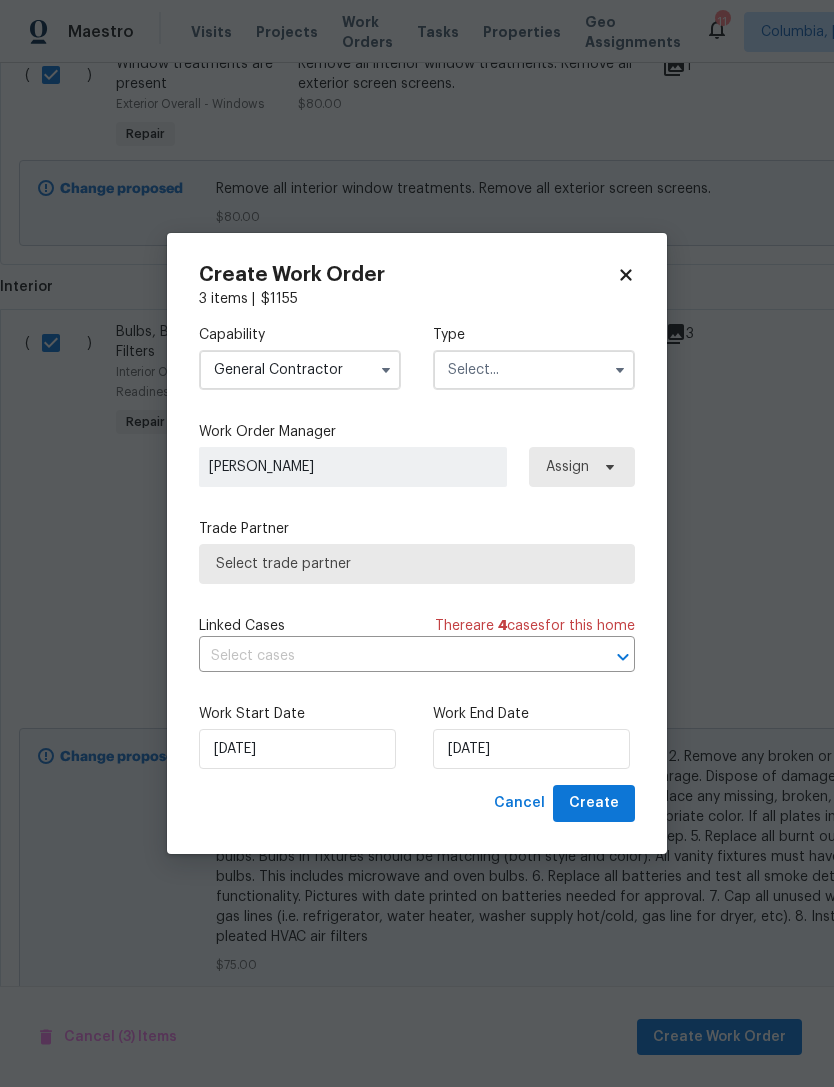 type on "General Contractor" 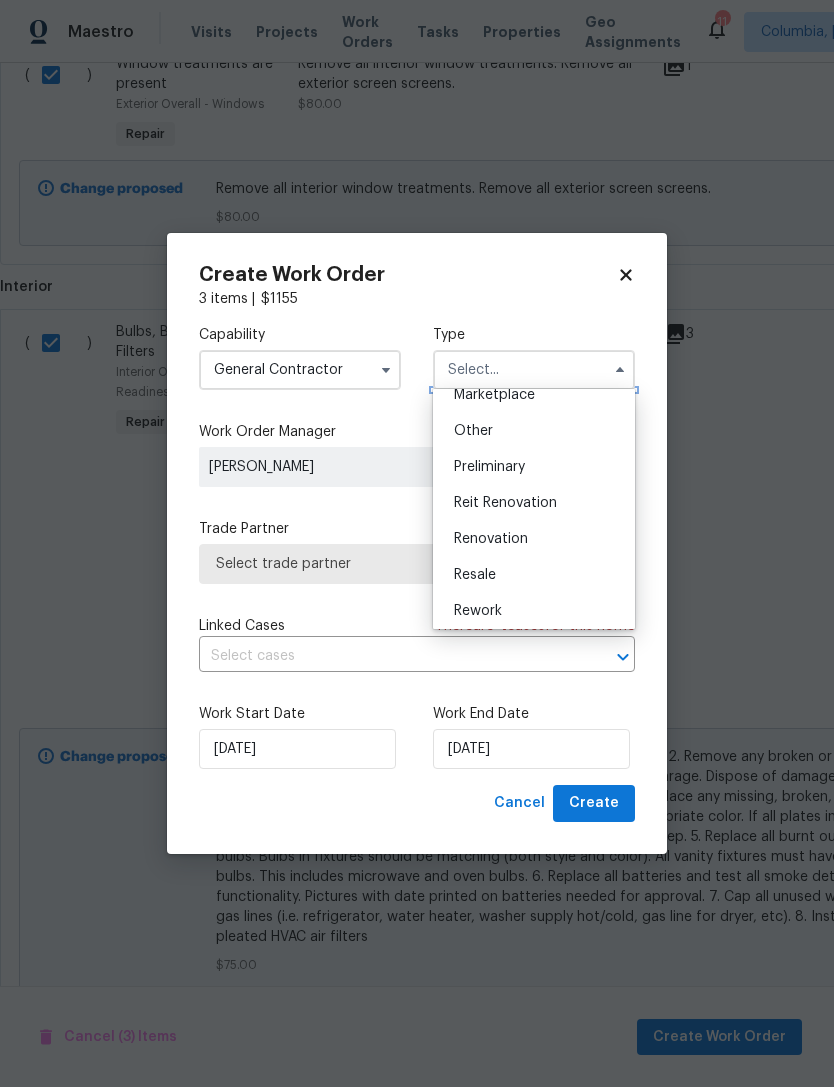 scroll, scrollTop: 379, scrollLeft: 0, axis: vertical 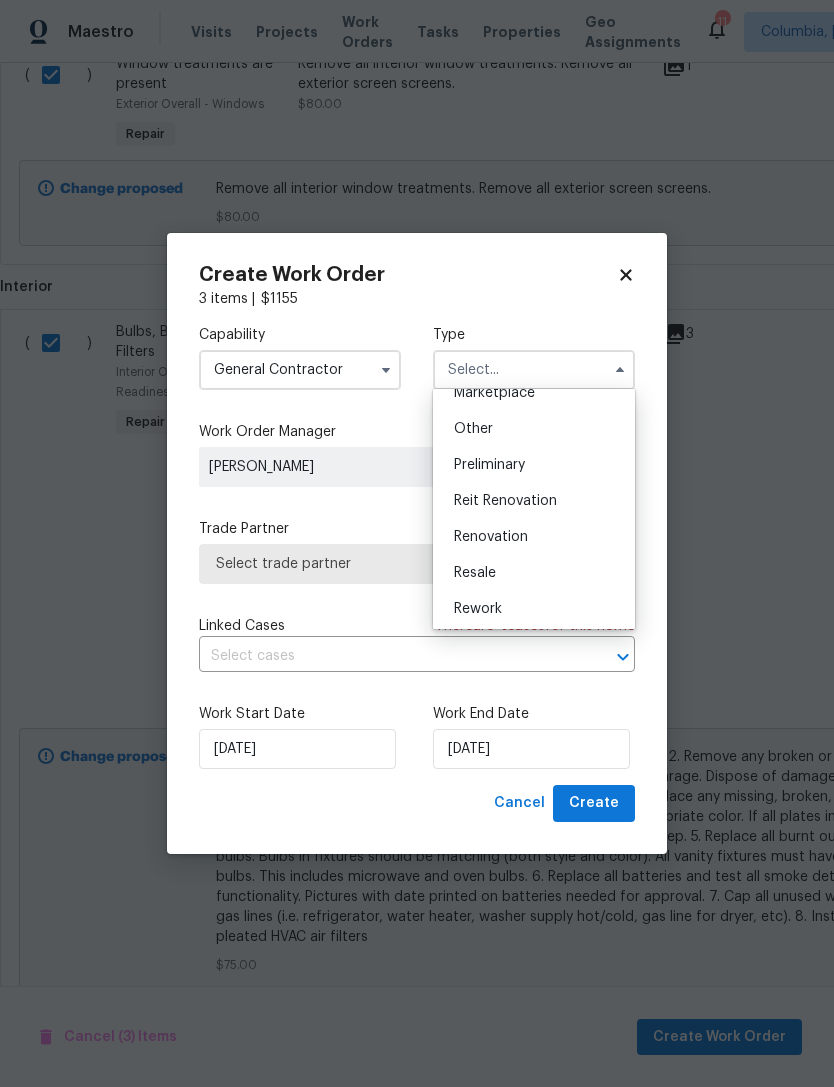 click on "Renovation" at bounding box center (534, 537) 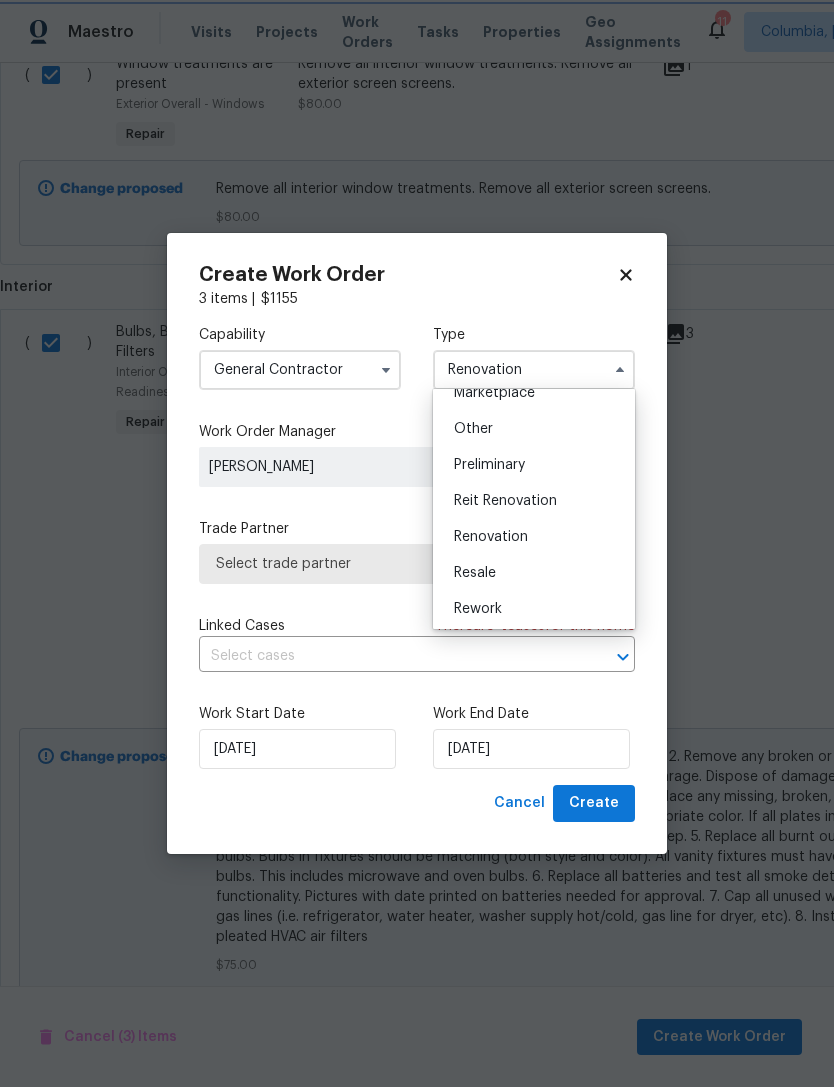 scroll, scrollTop: 0, scrollLeft: 0, axis: both 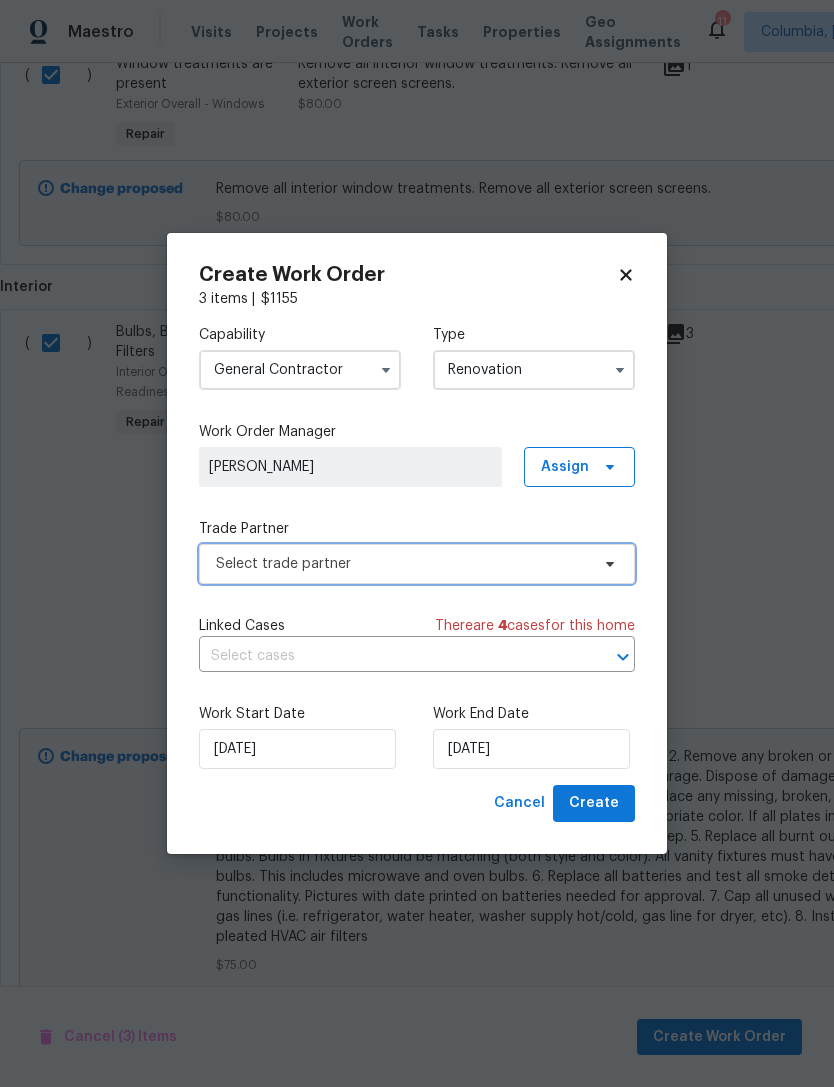 click on "Select trade partner" at bounding box center [402, 564] 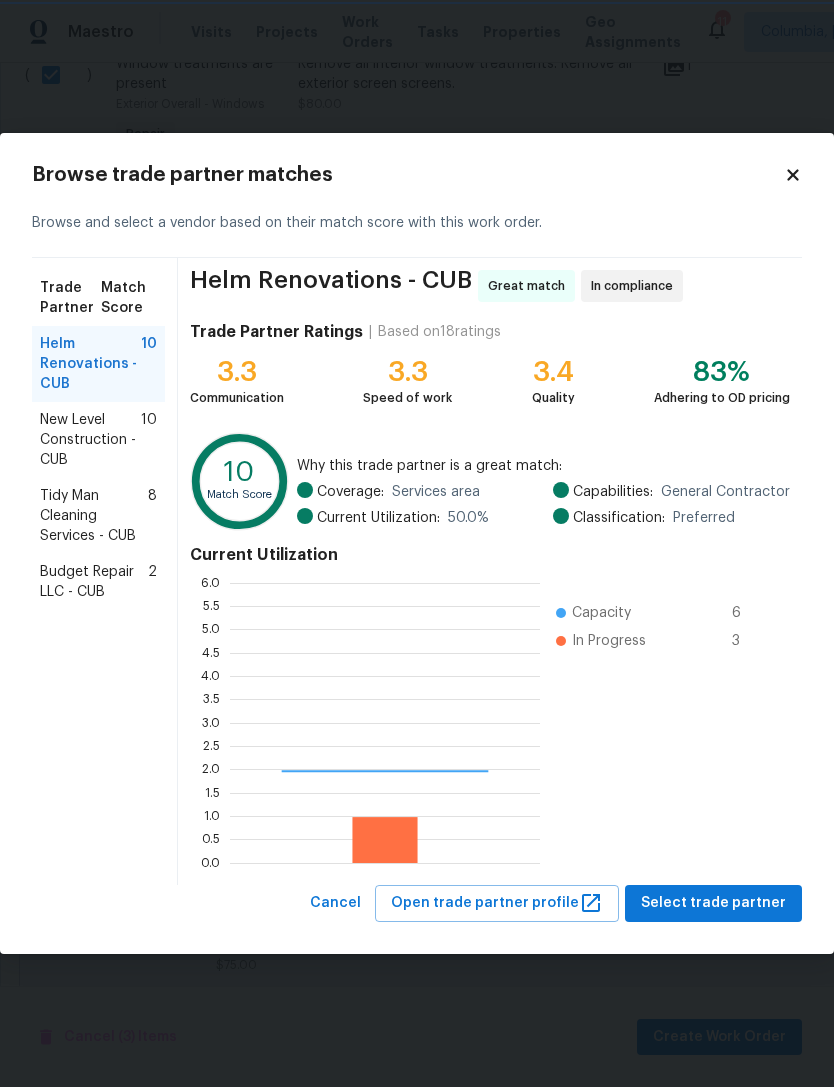 scroll, scrollTop: 2, scrollLeft: 2, axis: both 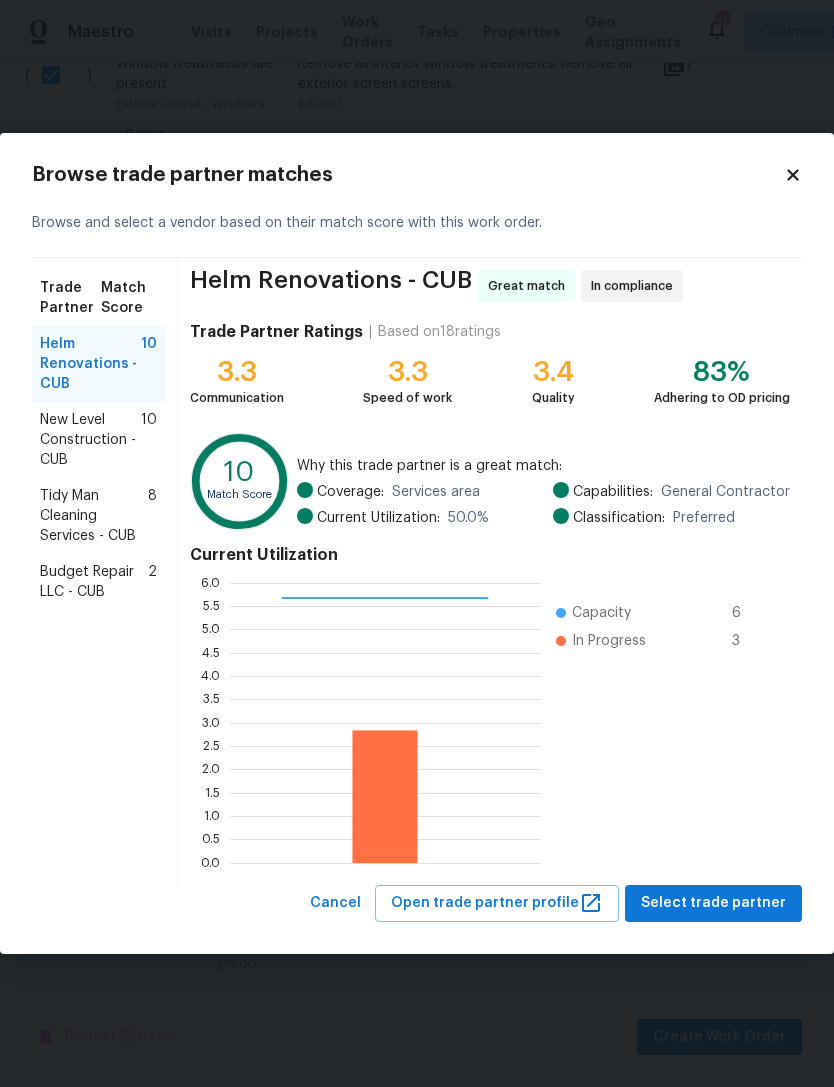 click on "Tidy Man Cleaning Services - CUB" at bounding box center (94, 516) 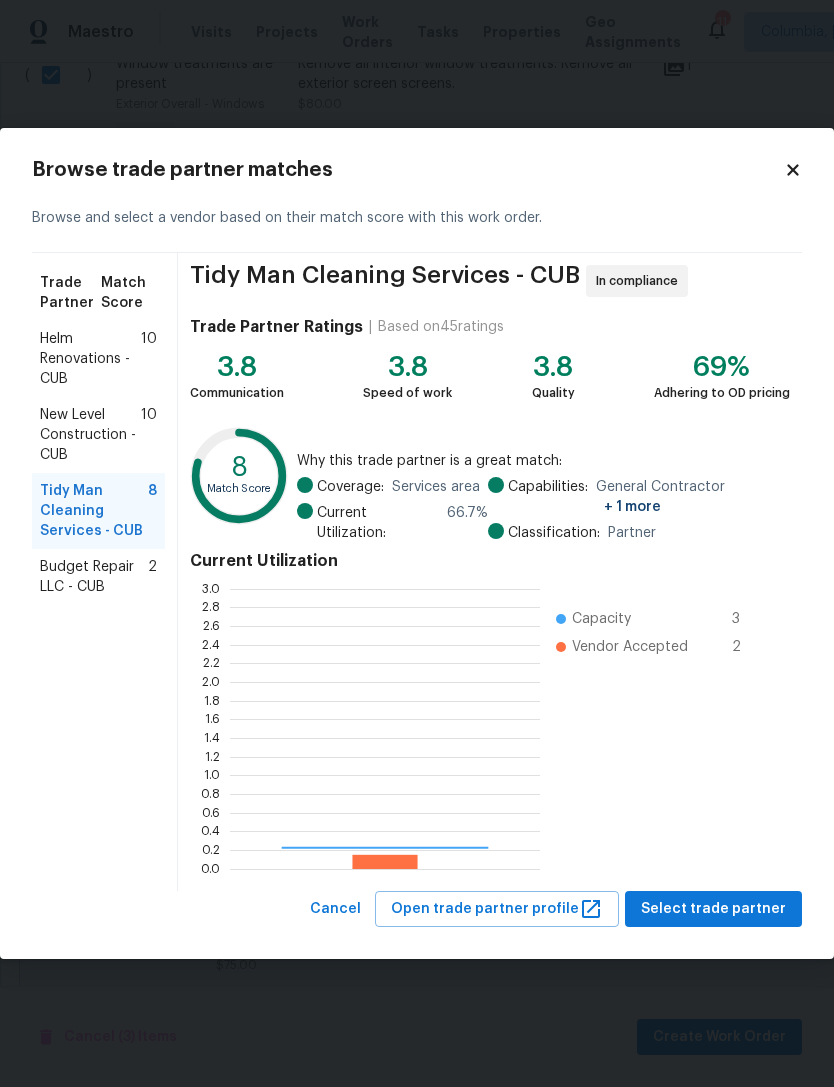 scroll, scrollTop: 2, scrollLeft: 2, axis: both 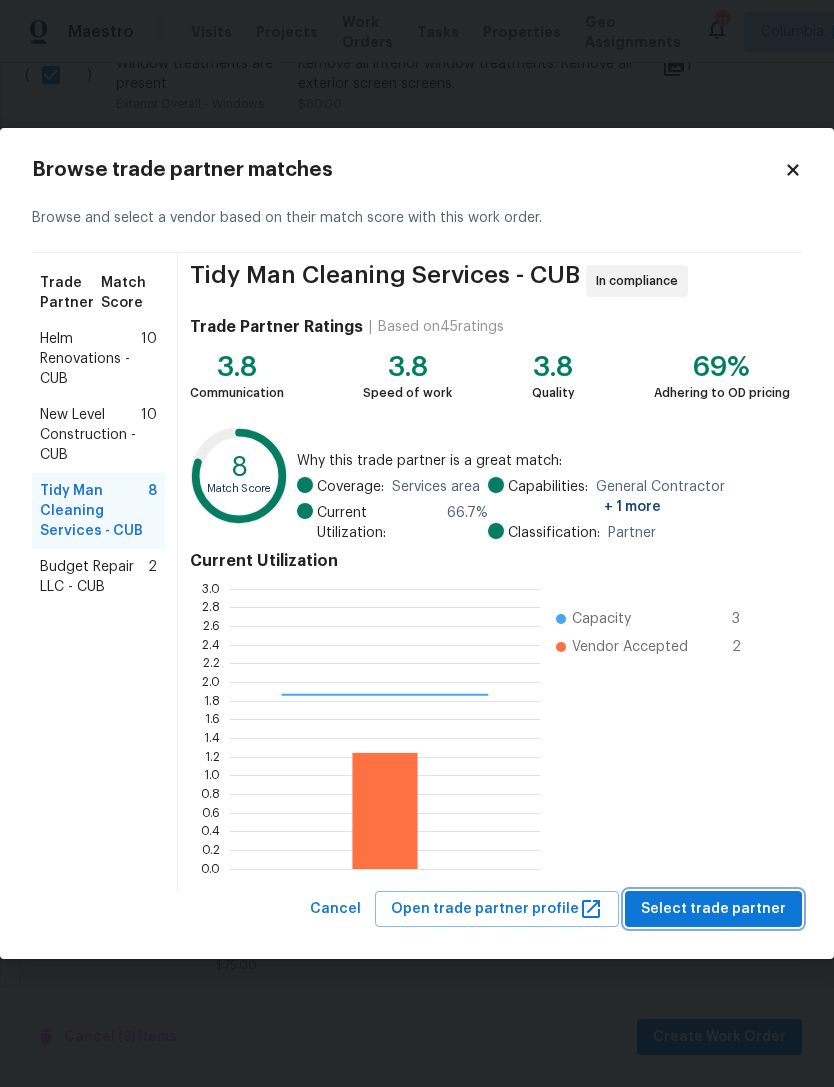 click on "Select trade partner" at bounding box center (713, 909) 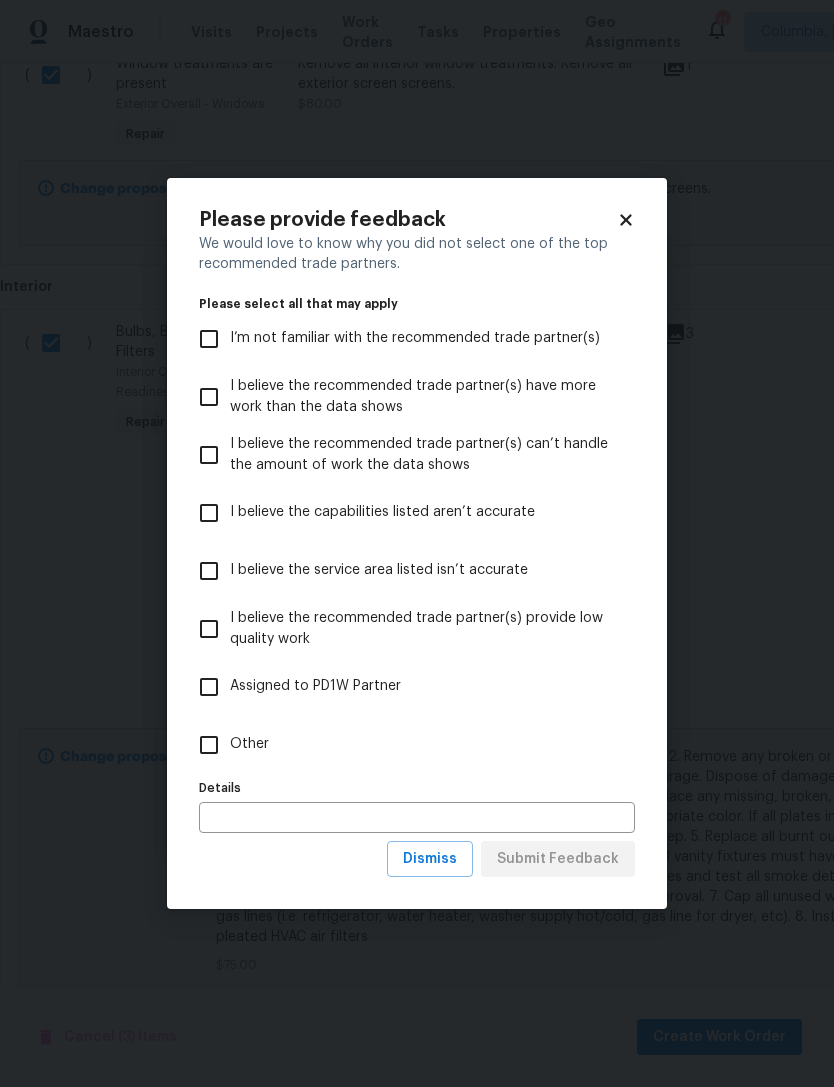 click on "Other" at bounding box center [249, 744] 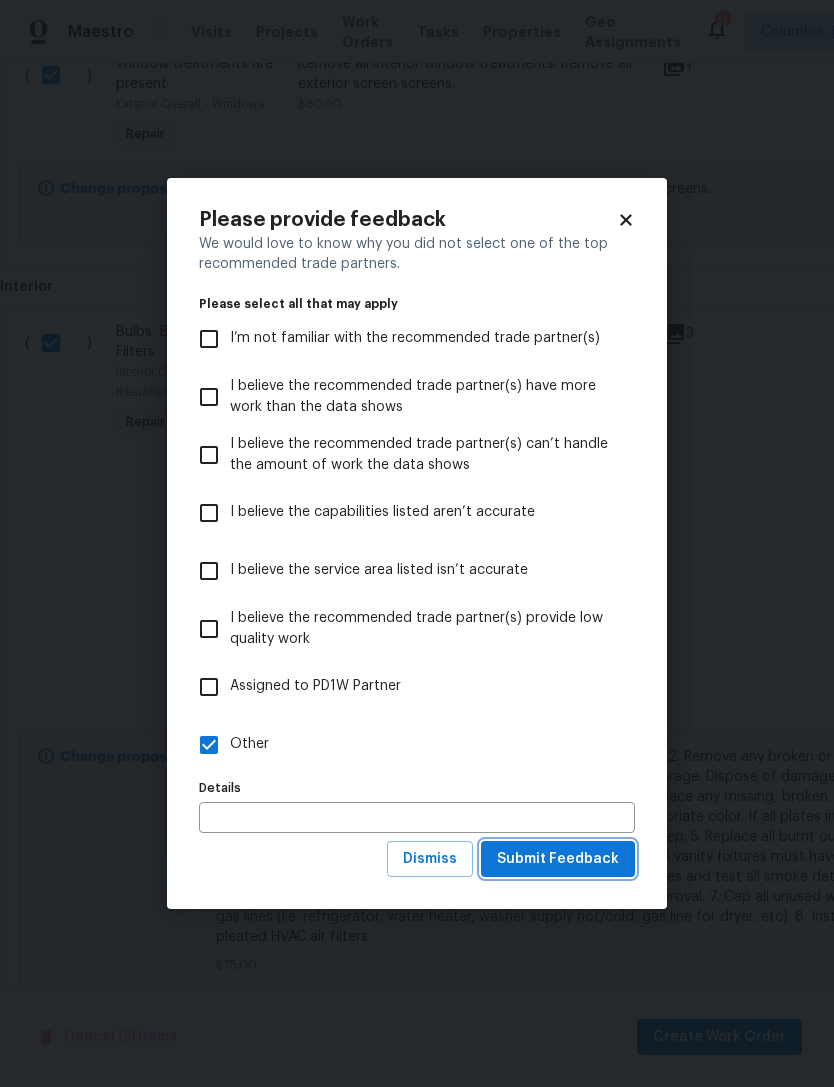 click on "Submit Feedback" at bounding box center (558, 859) 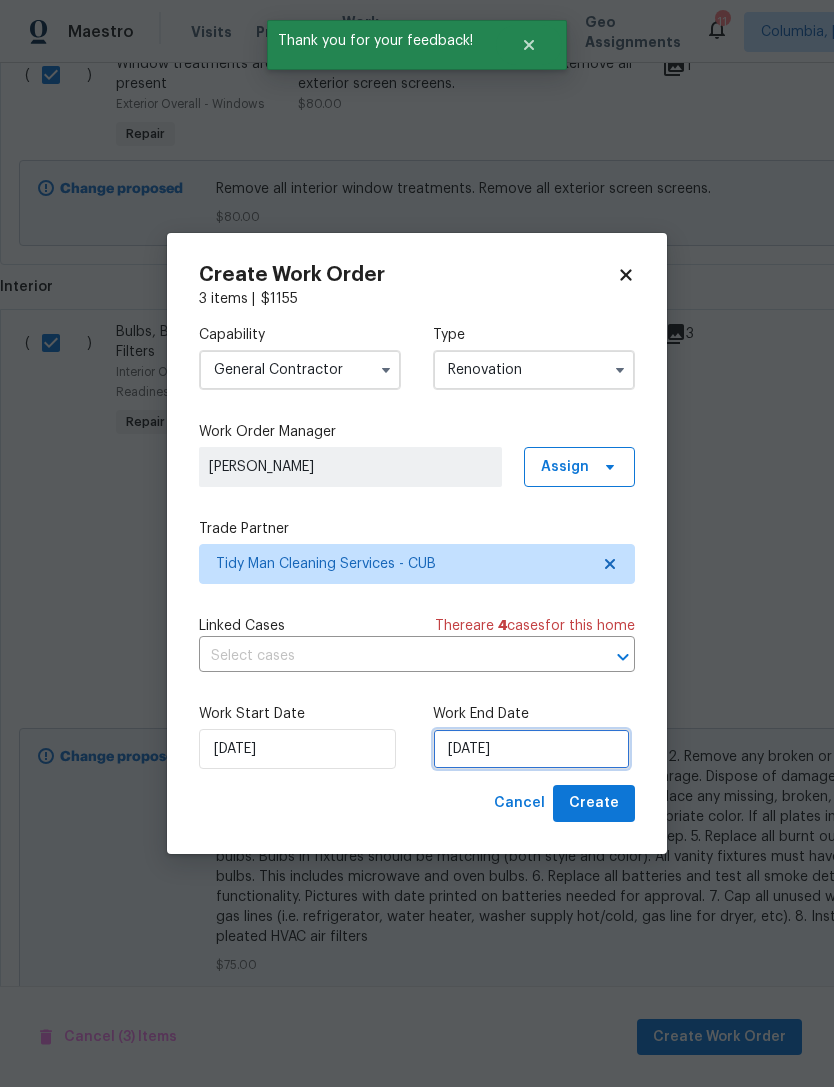 click on "[DATE]" at bounding box center [531, 749] 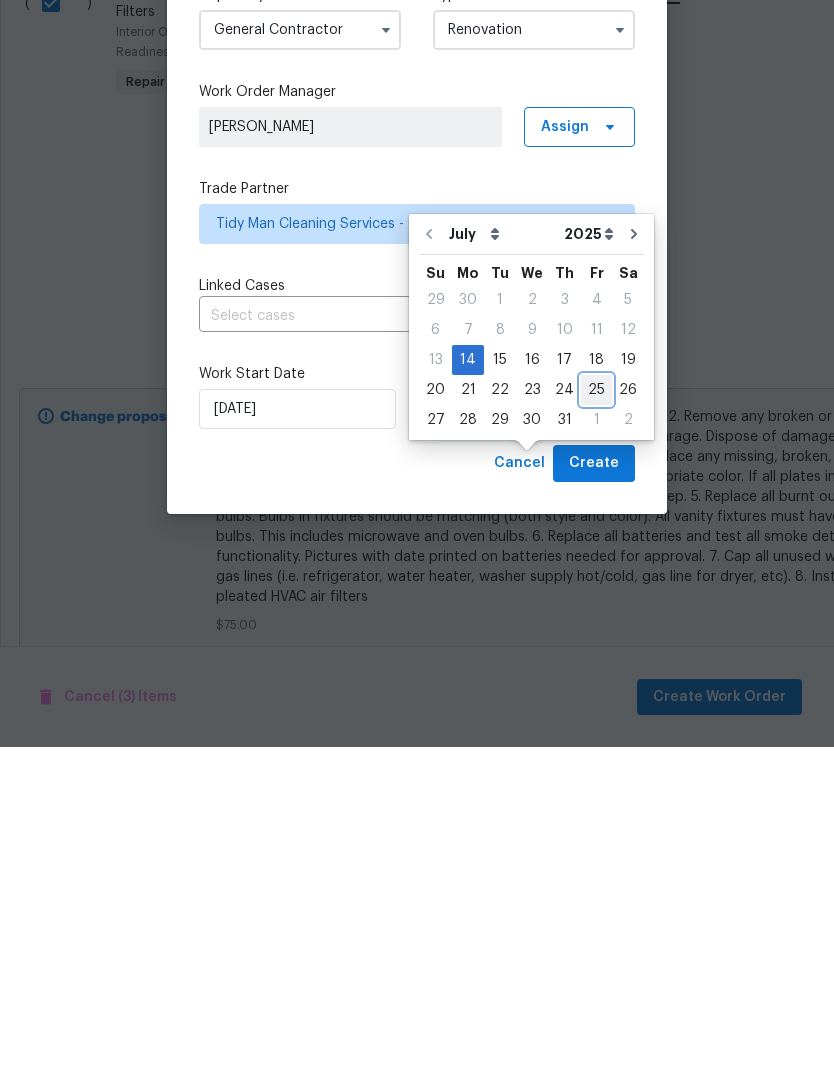 click on "25" at bounding box center (596, 730) 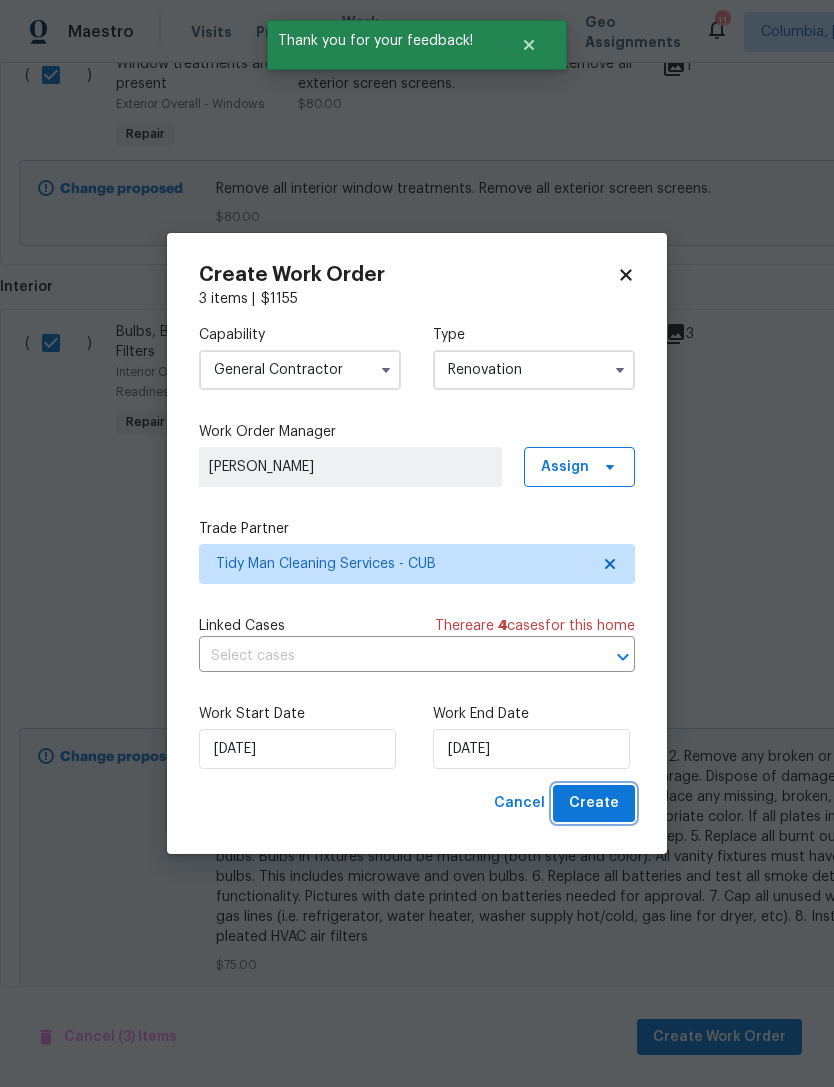click on "Create" at bounding box center [594, 803] 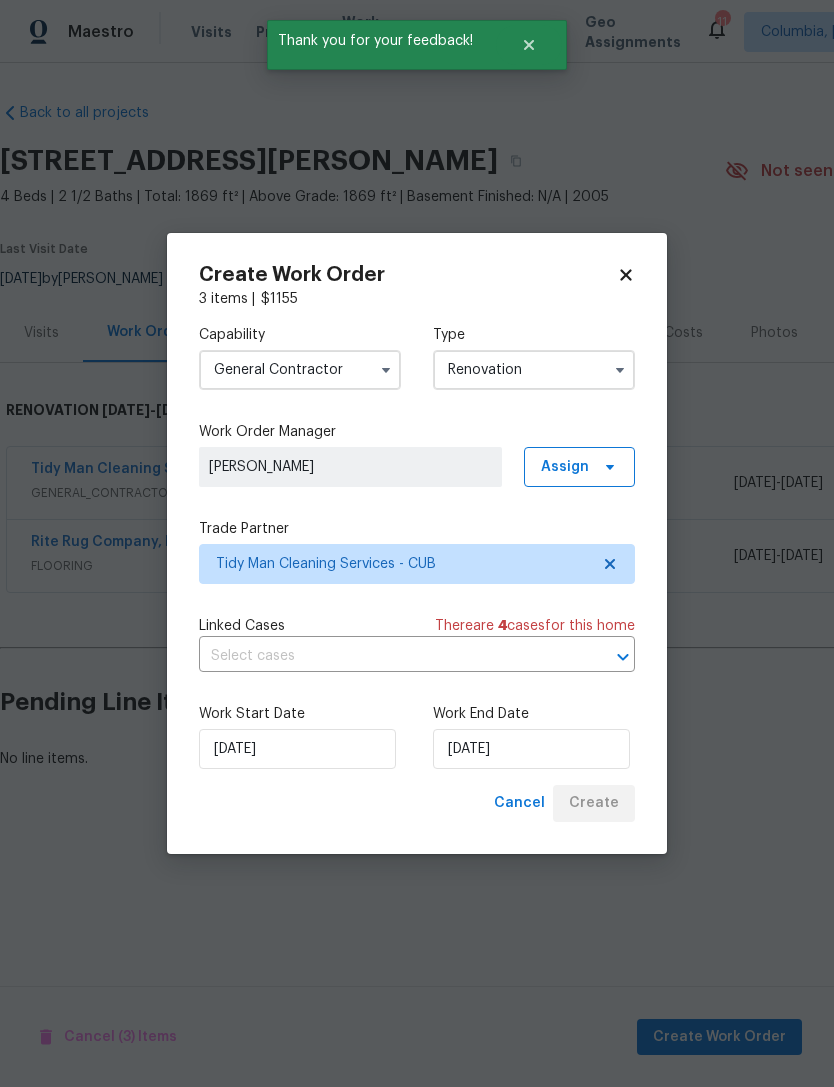 scroll, scrollTop: 0, scrollLeft: 0, axis: both 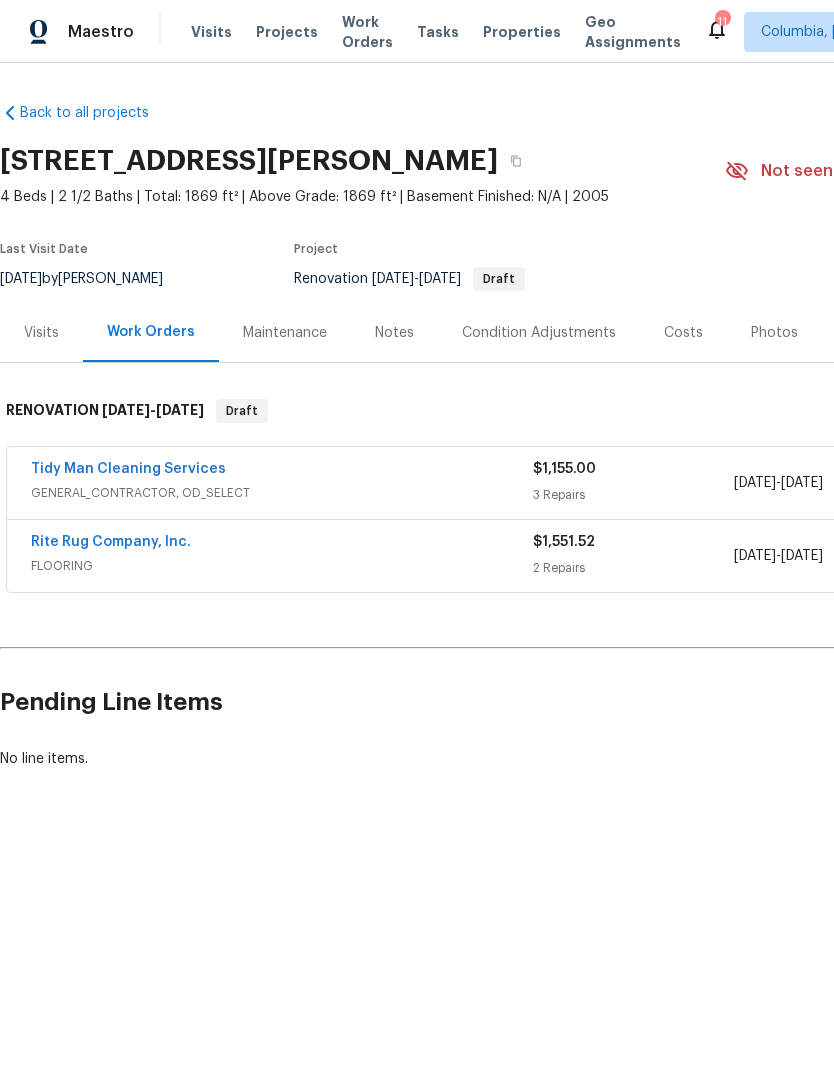 click on "Rite Rug Company, Inc." at bounding box center [111, 542] 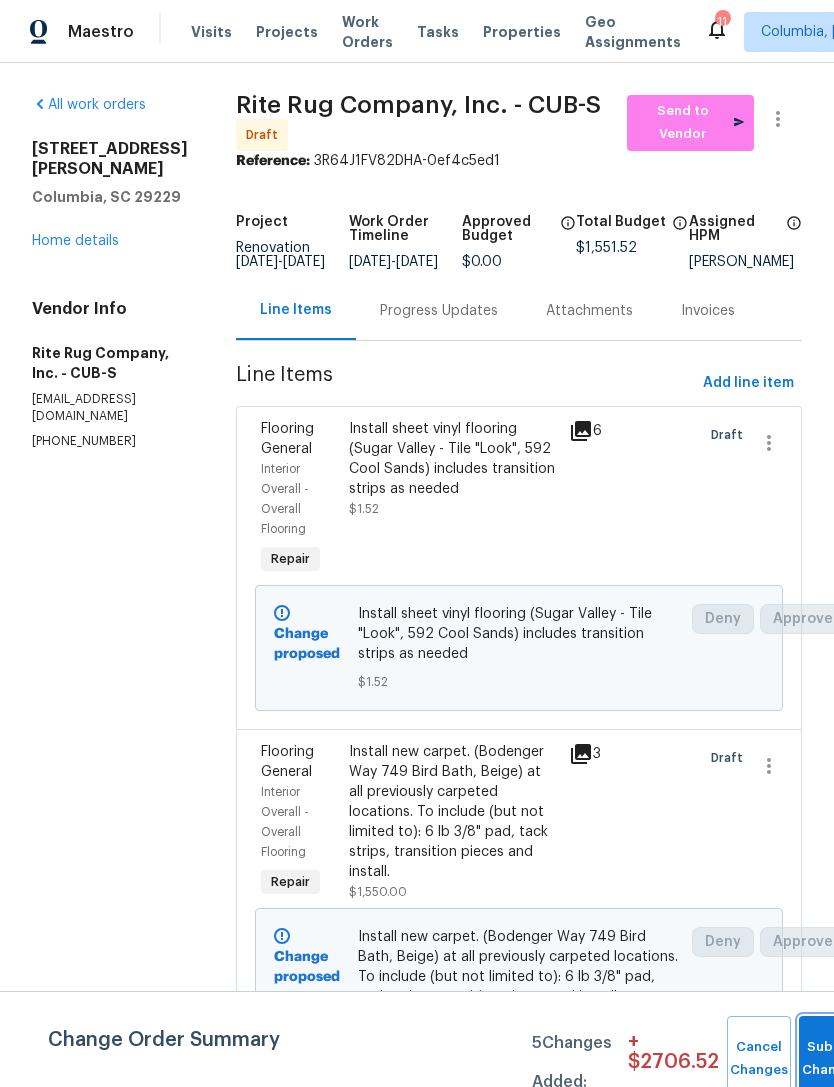 click on "Submit Changes" at bounding box center [831, 1059] 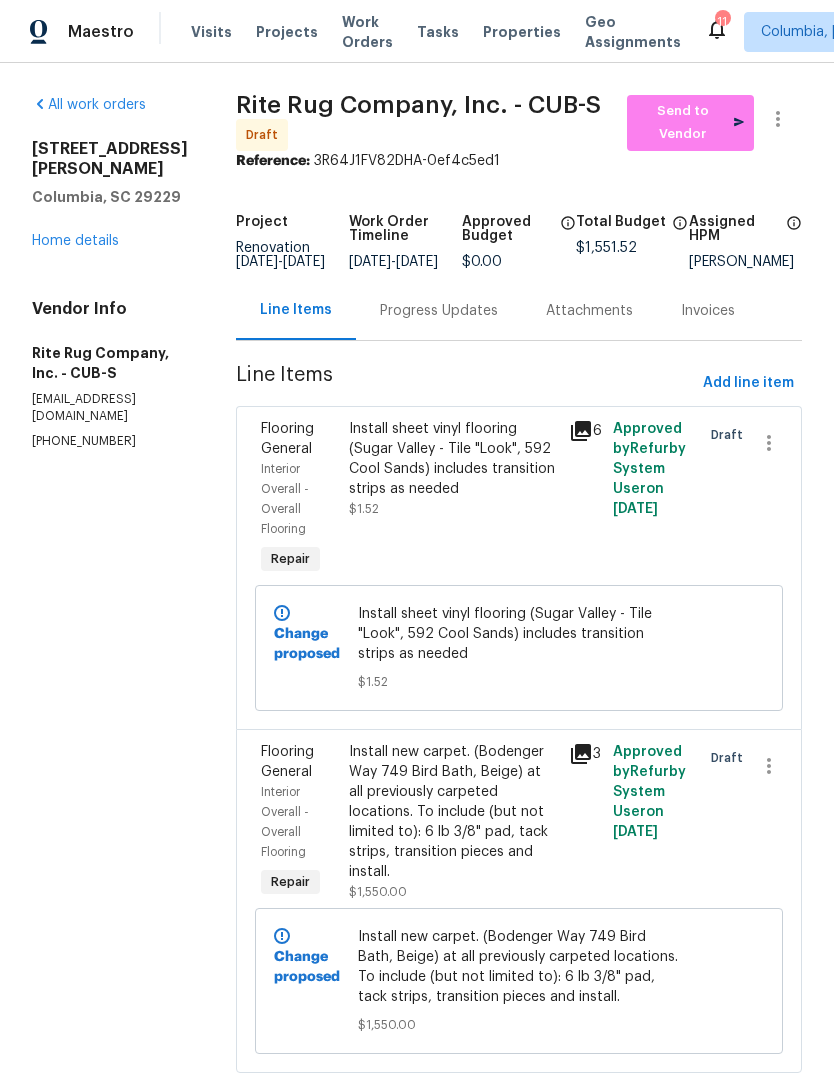 click on "Progress Updates" at bounding box center (439, 311) 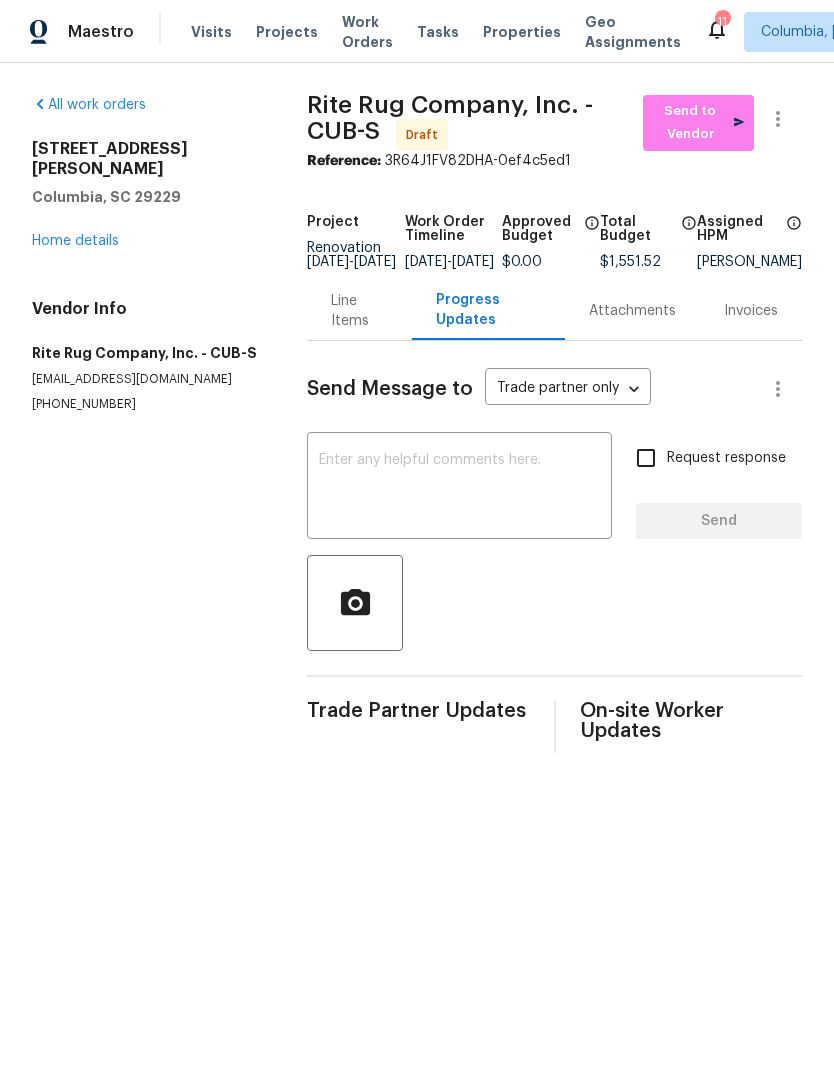 click at bounding box center (459, 488) 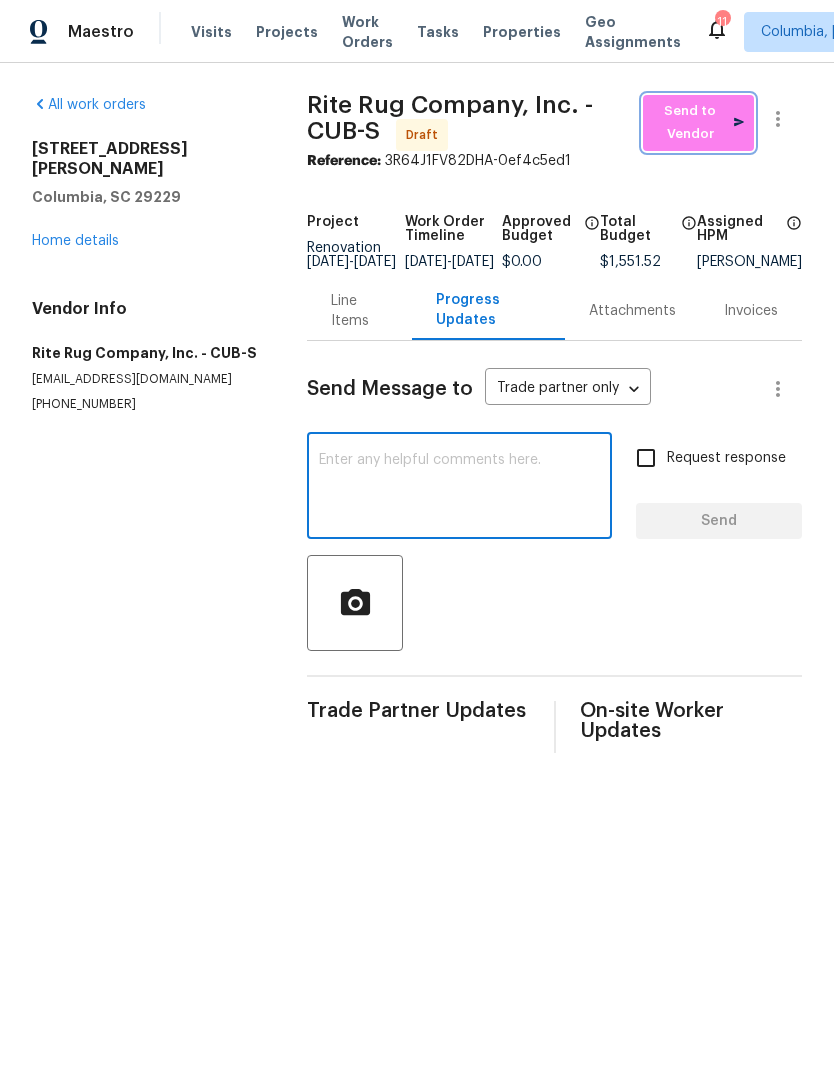 click on "Send to Vendor" at bounding box center (698, 123) 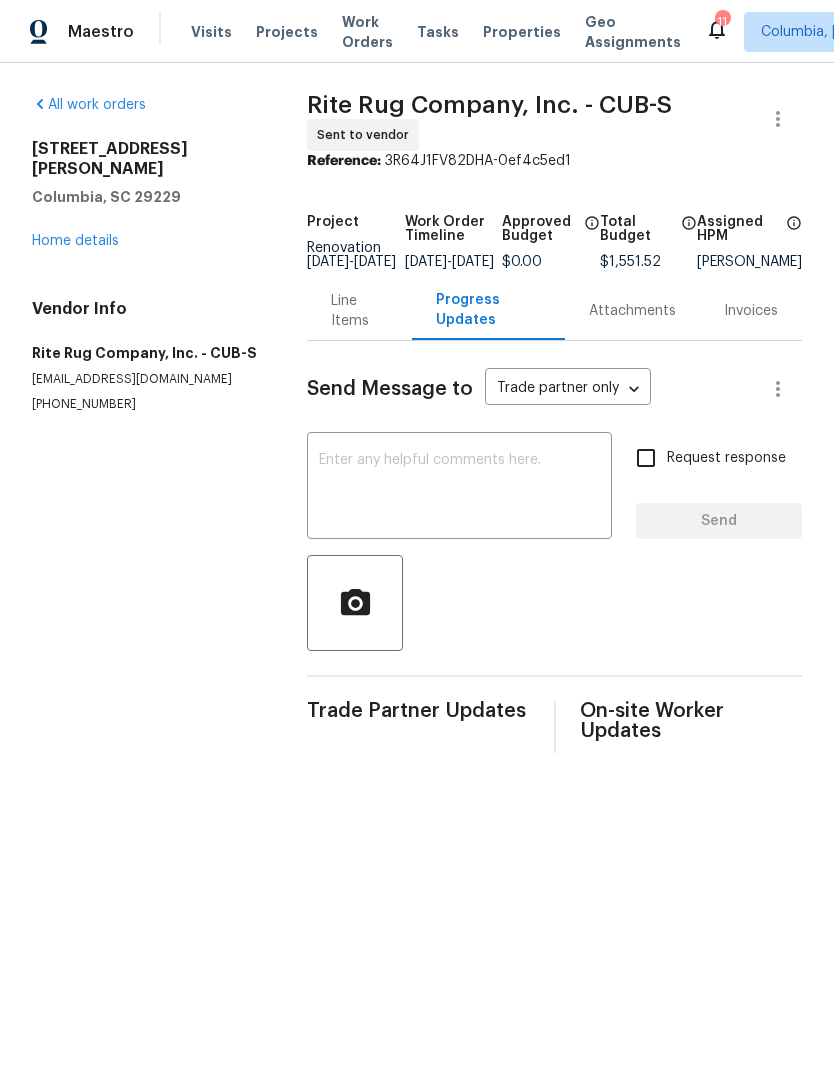 click on "Home details" at bounding box center [75, 241] 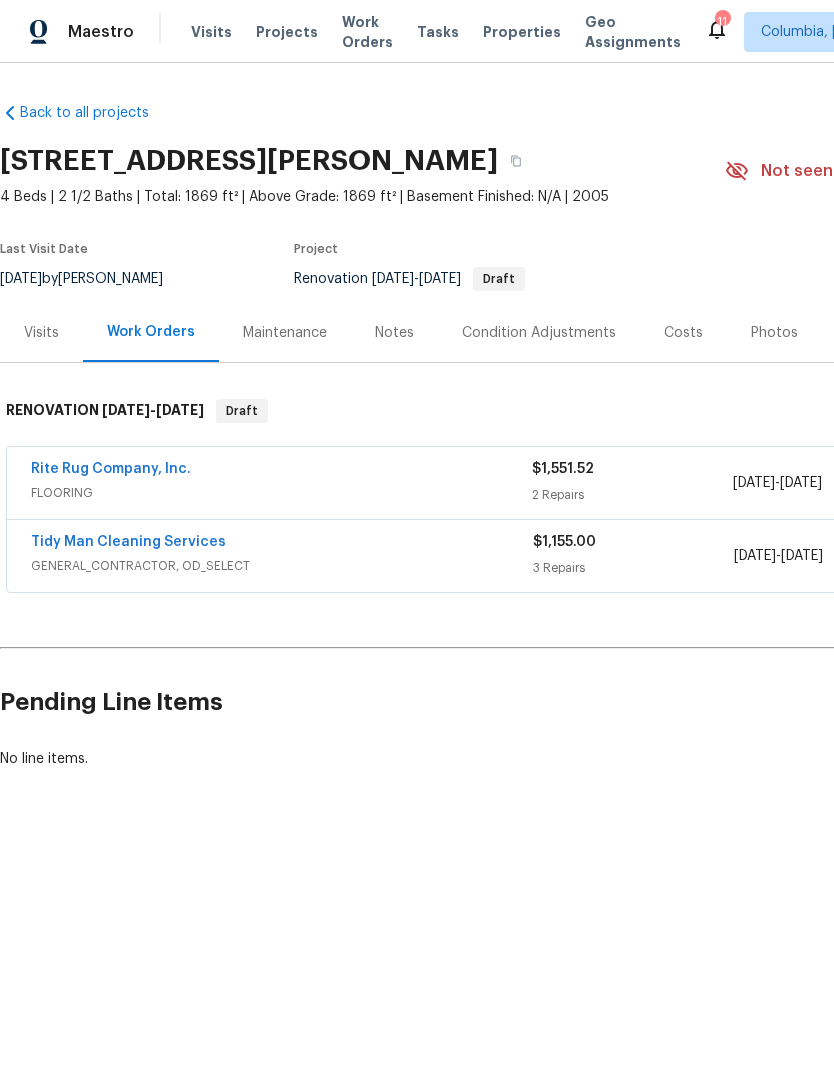 scroll, scrollTop: 0, scrollLeft: 0, axis: both 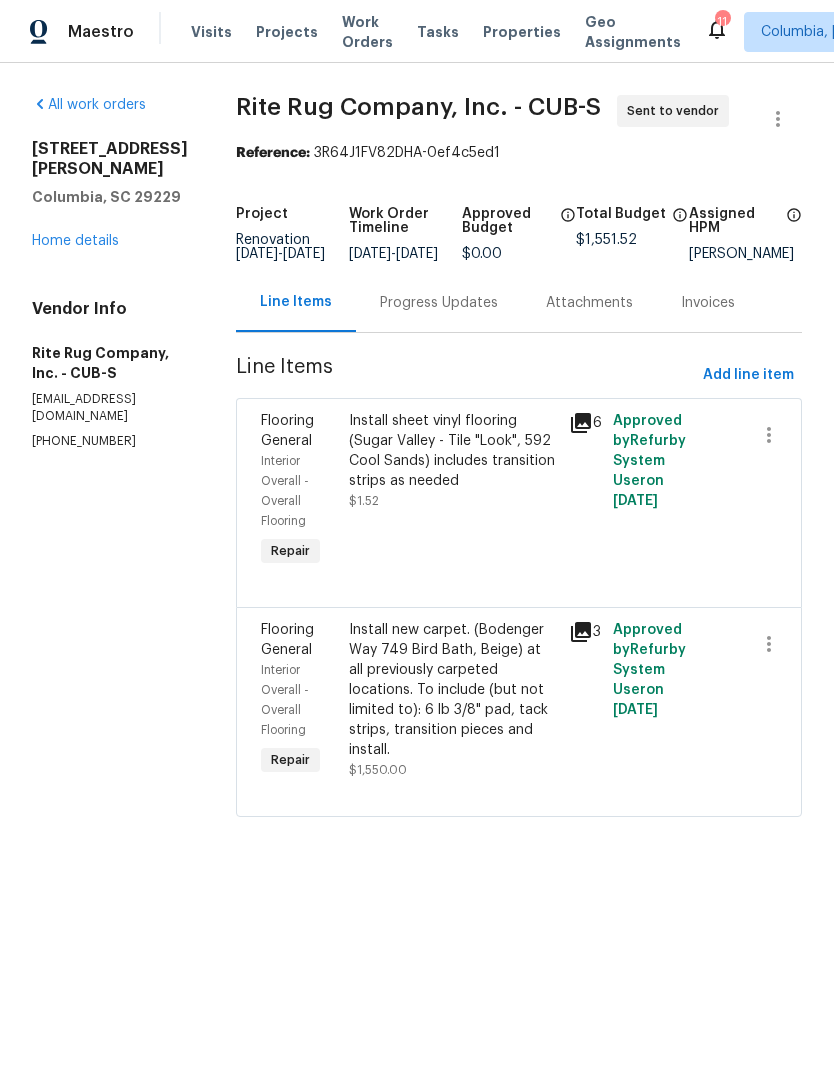 click on "Progress Updates" at bounding box center (439, 303) 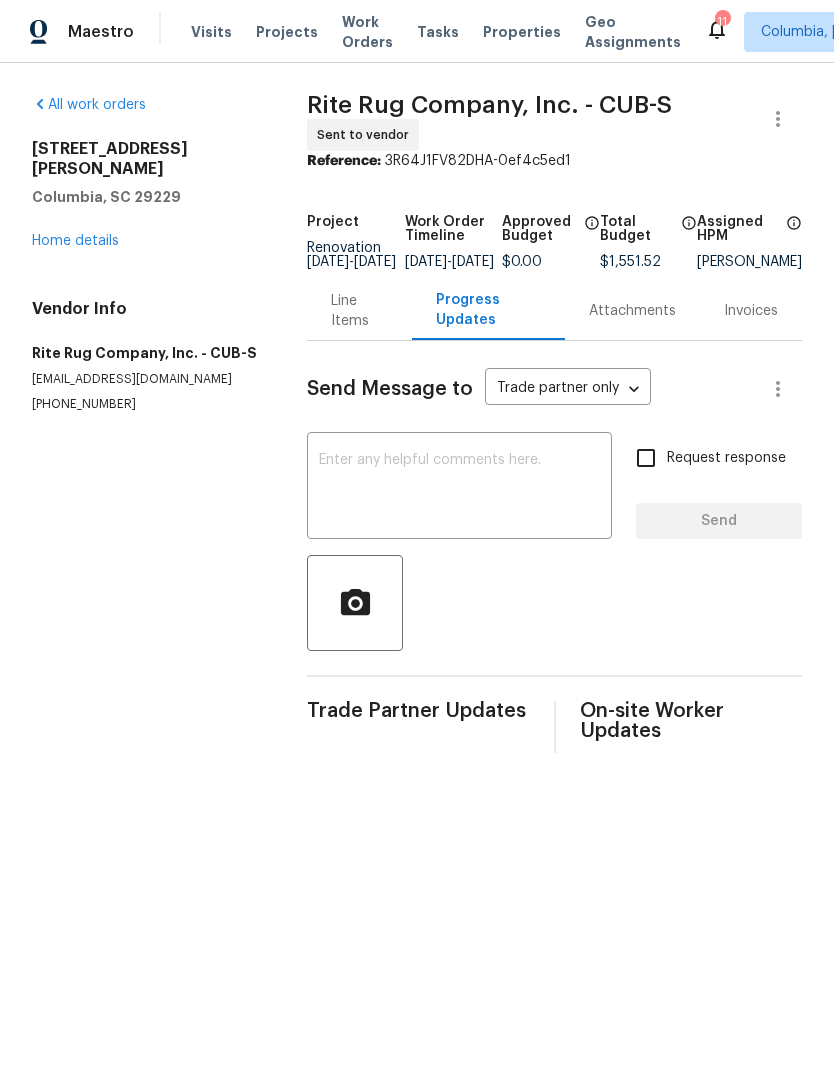 click at bounding box center [459, 488] 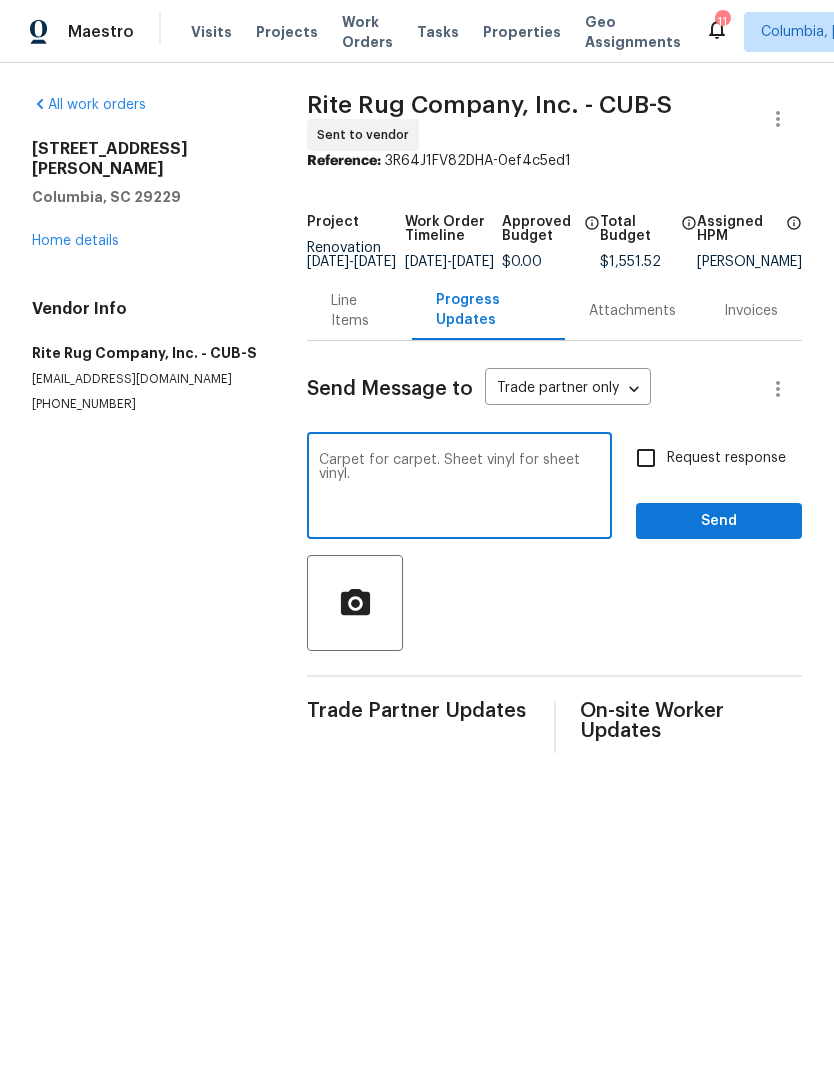 type on "Carpet for carpet. Sheet vinyl for sheet vinyl." 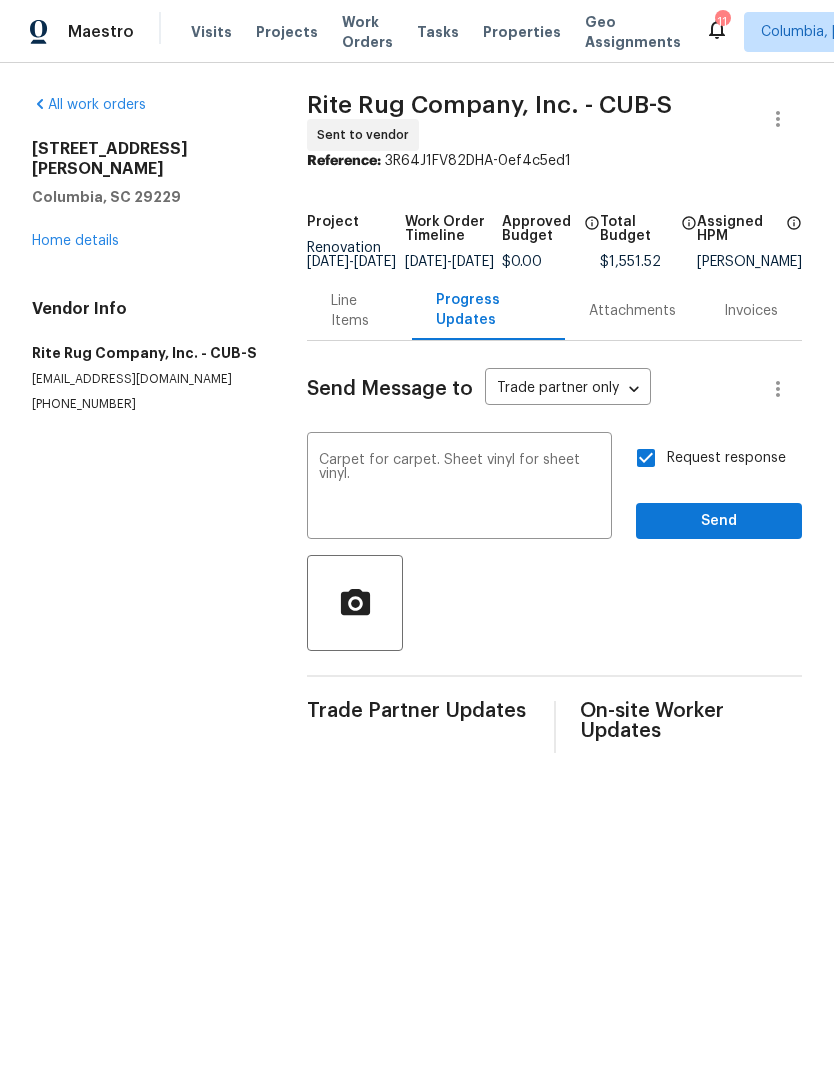 click on "Request response" at bounding box center [646, 458] 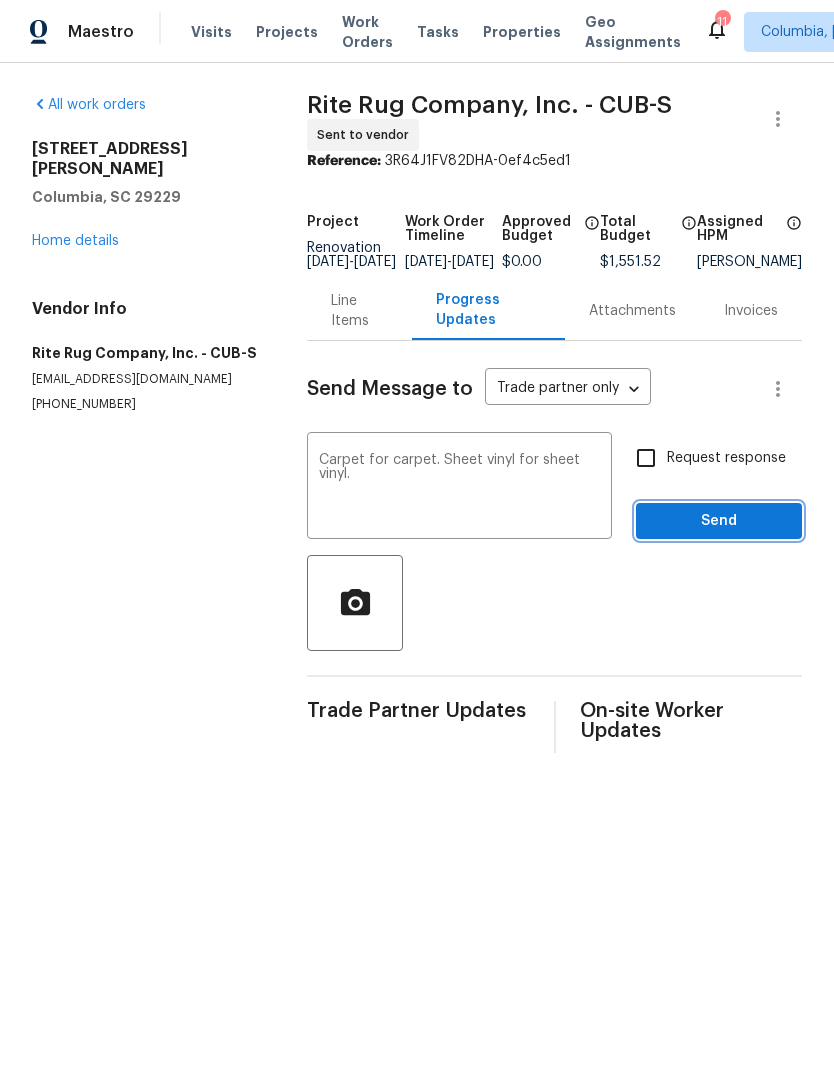 click on "Send" at bounding box center [719, 521] 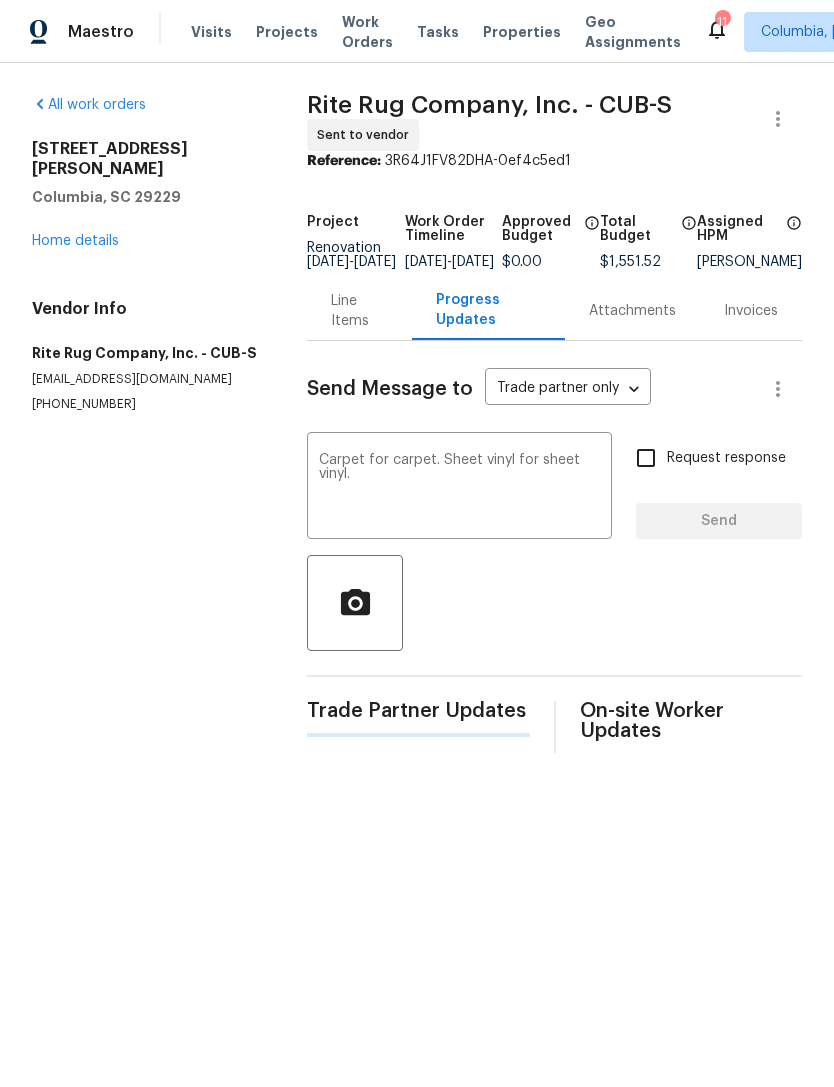 type 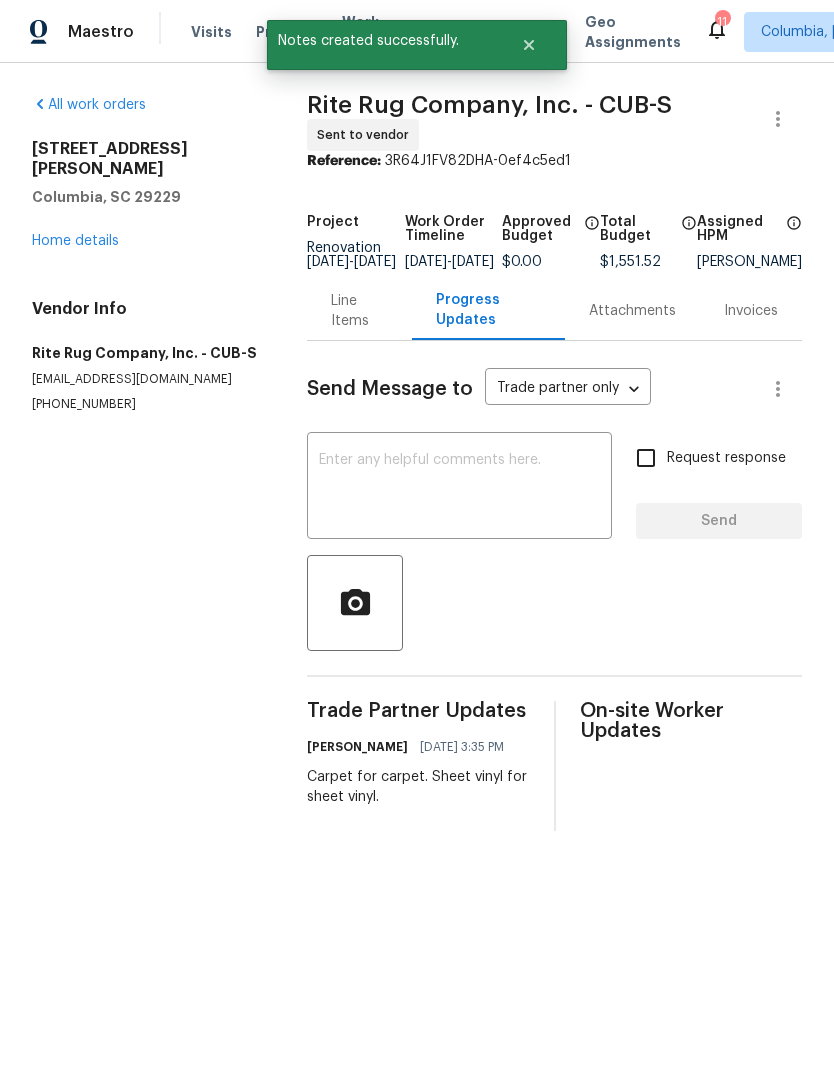 click on "Home details" at bounding box center (75, 241) 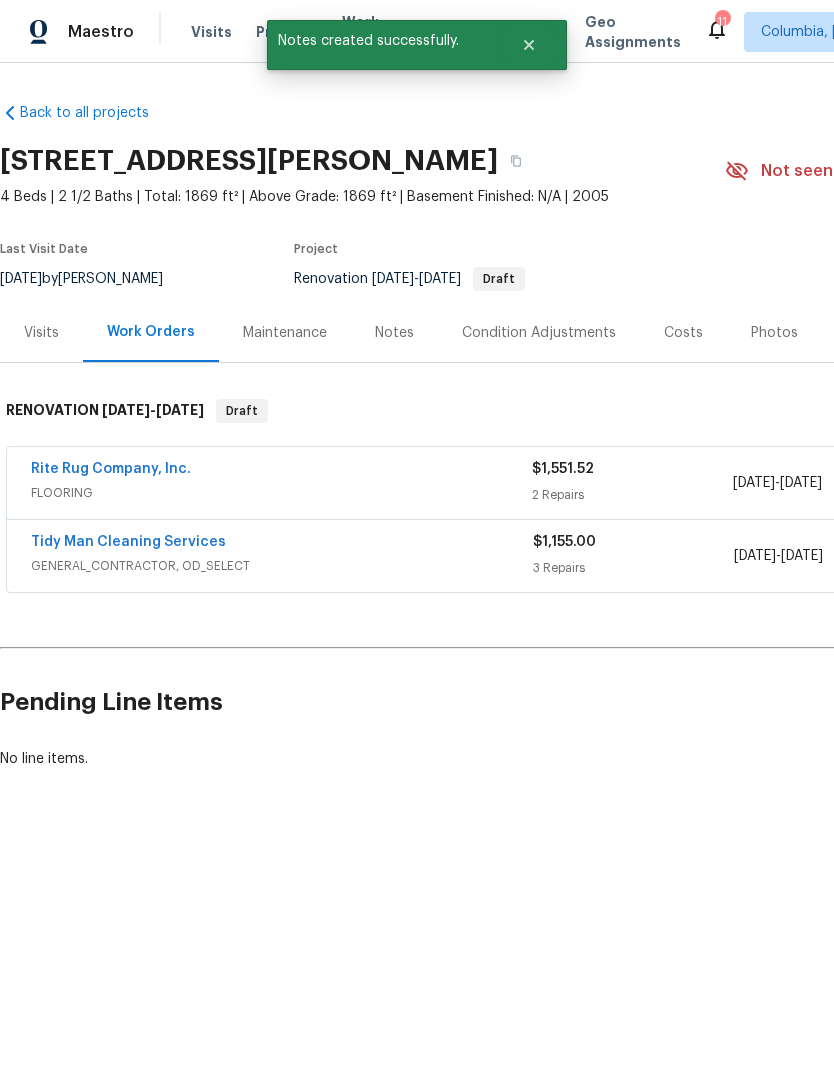 scroll, scrollTop: 0, scrollLeft: 0, axis: both 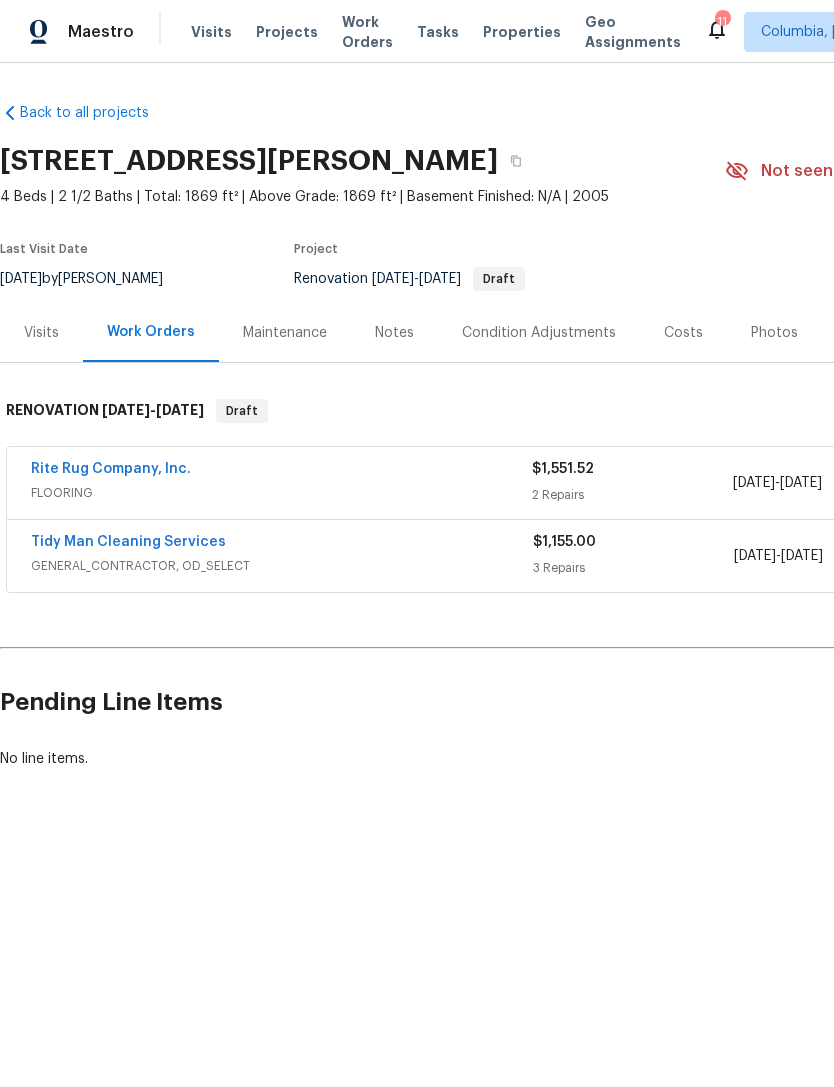 click on "Tidy Man Cleaning Services" at bounding box center (128, 542) 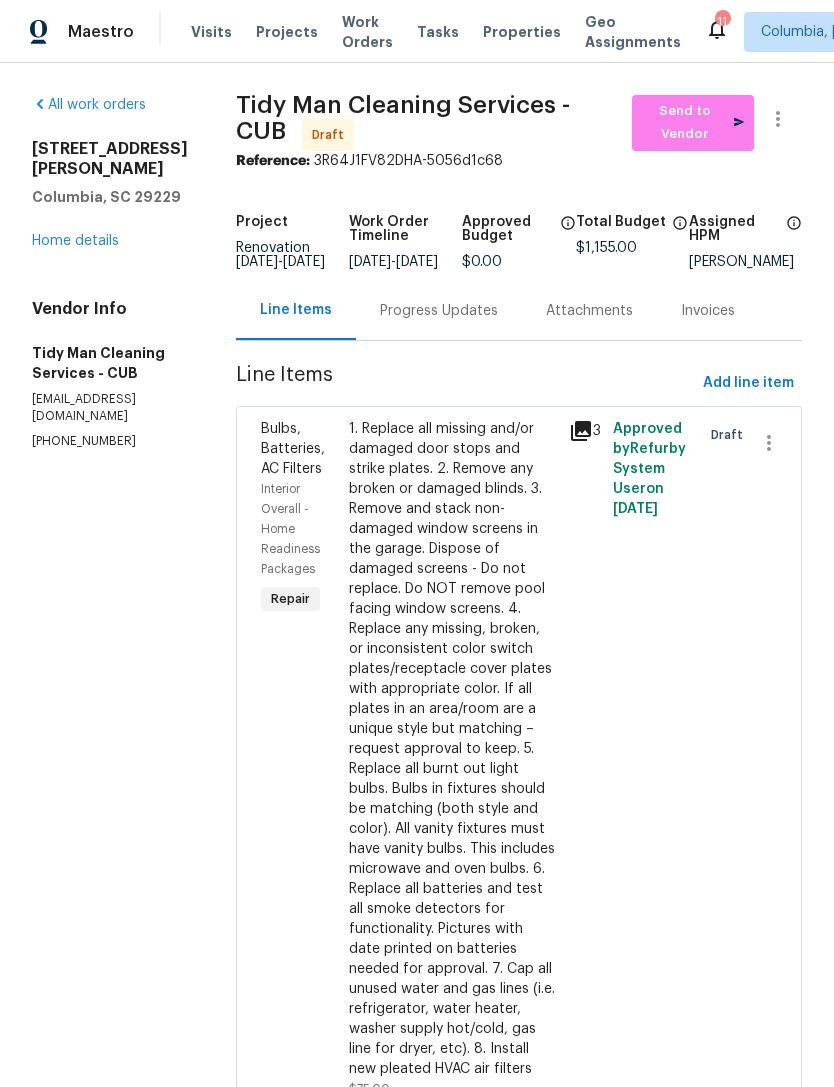 click on "Home details" at bounding box center [75, 241] 